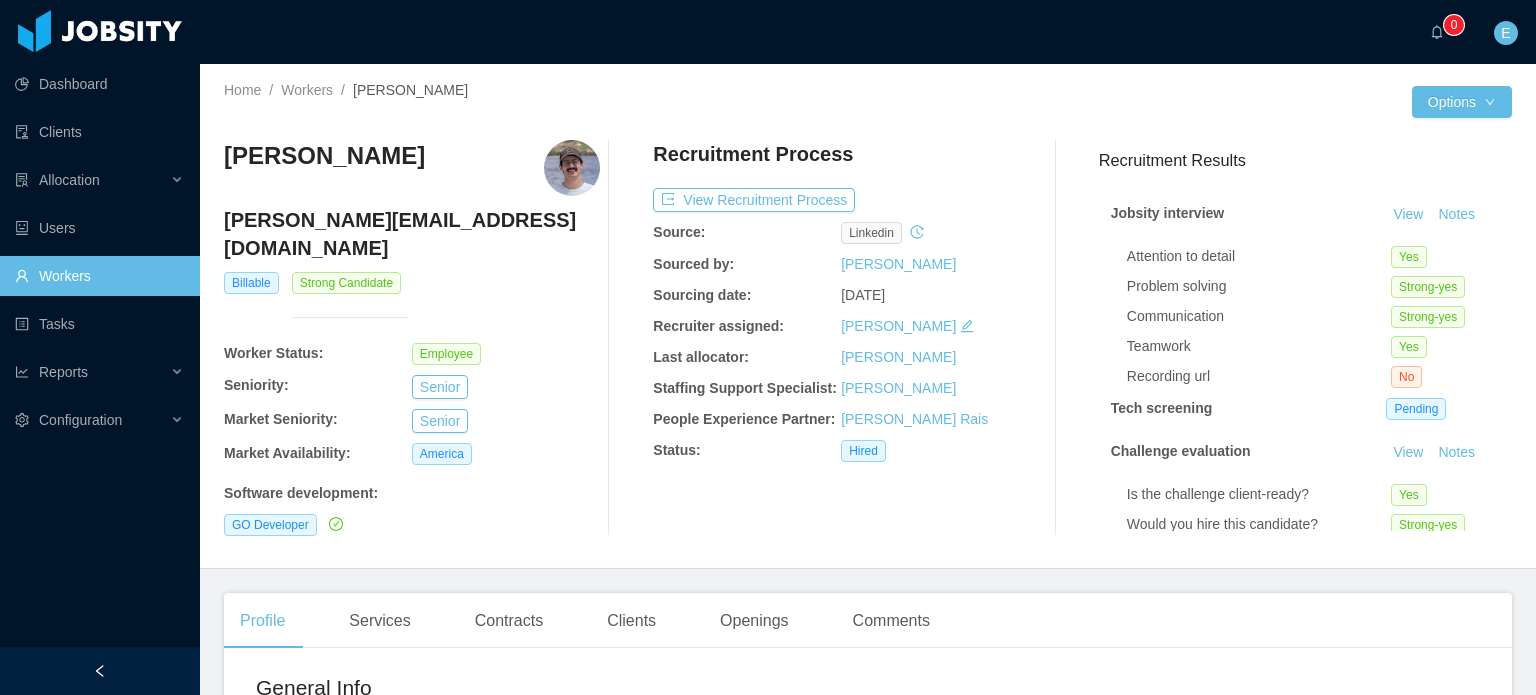 scroll, scrollTop: 0, scrollLeft: 0, axis: both 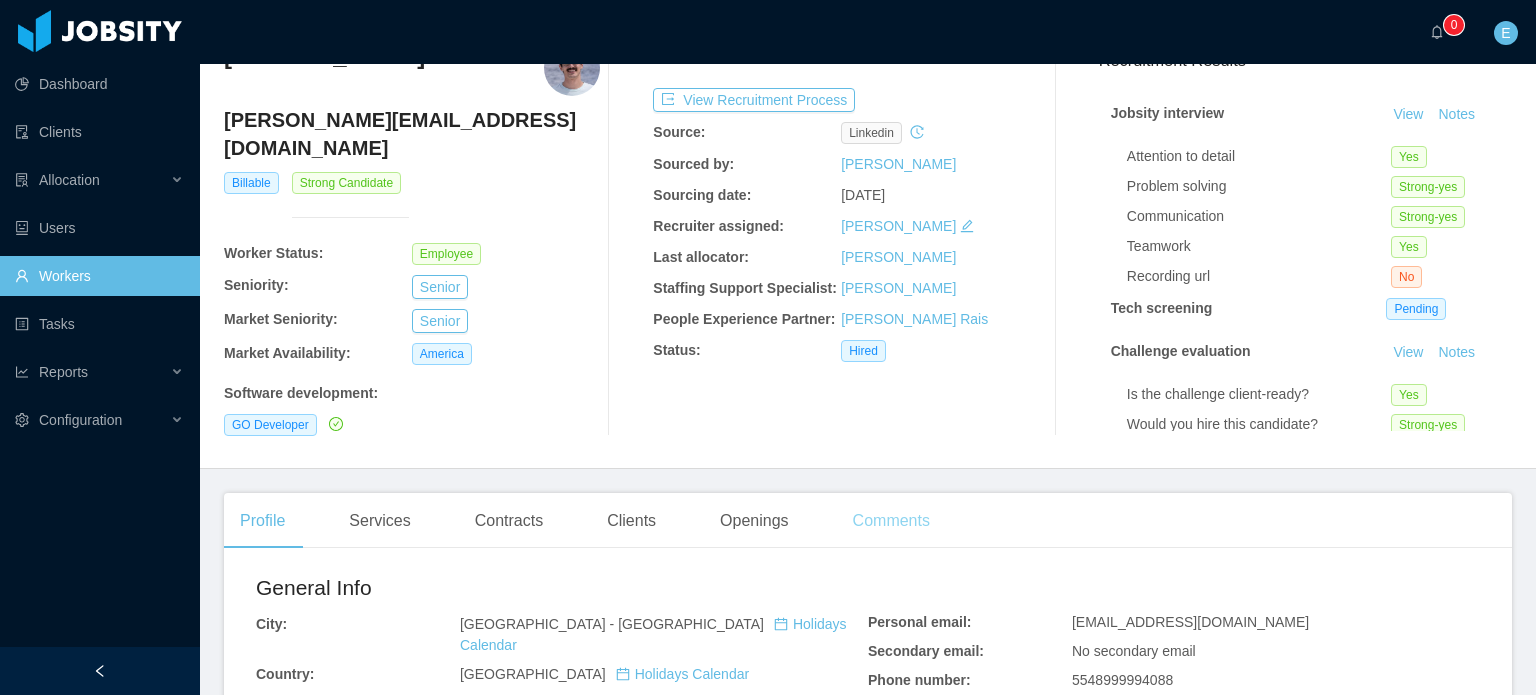 click on "Comments" at bounding box center [891, 521] 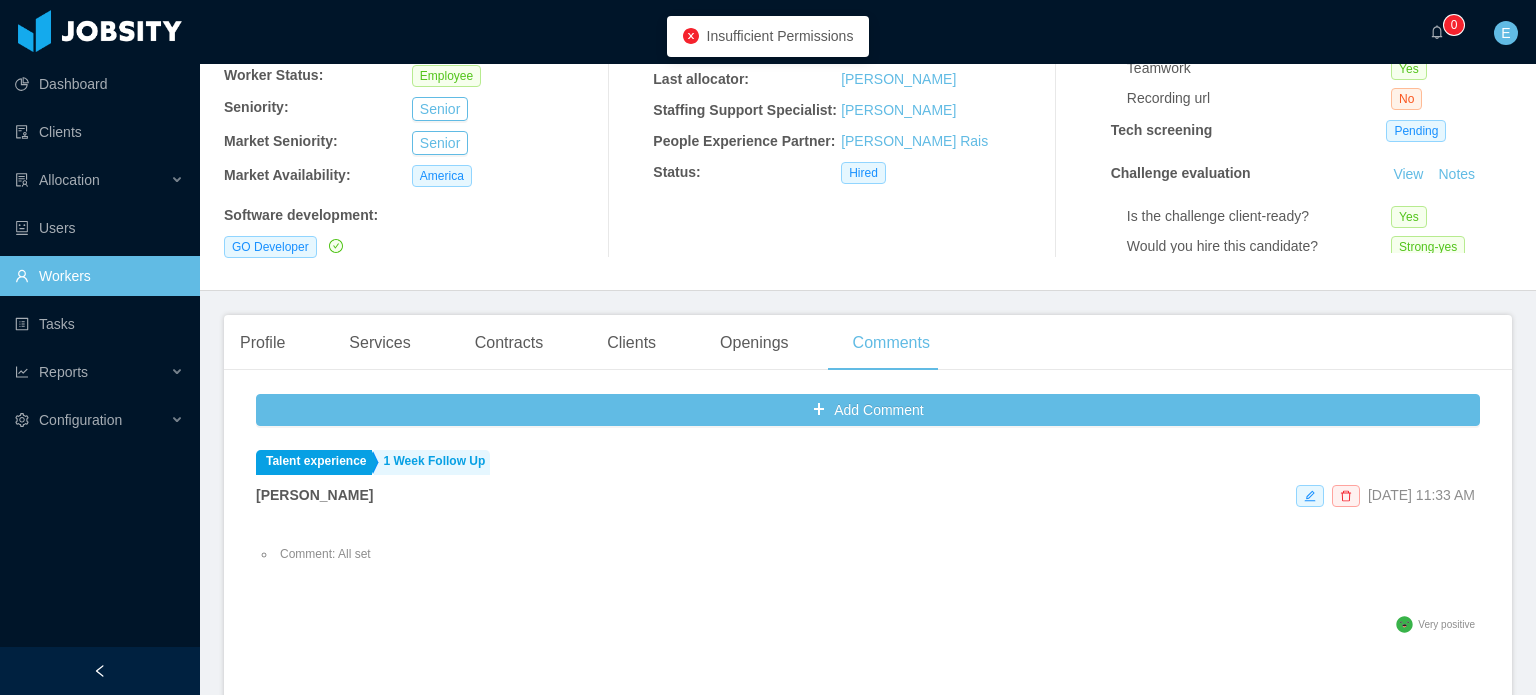 scroll, scrollTop: 300, scrollLeft: 0, axis: vertical 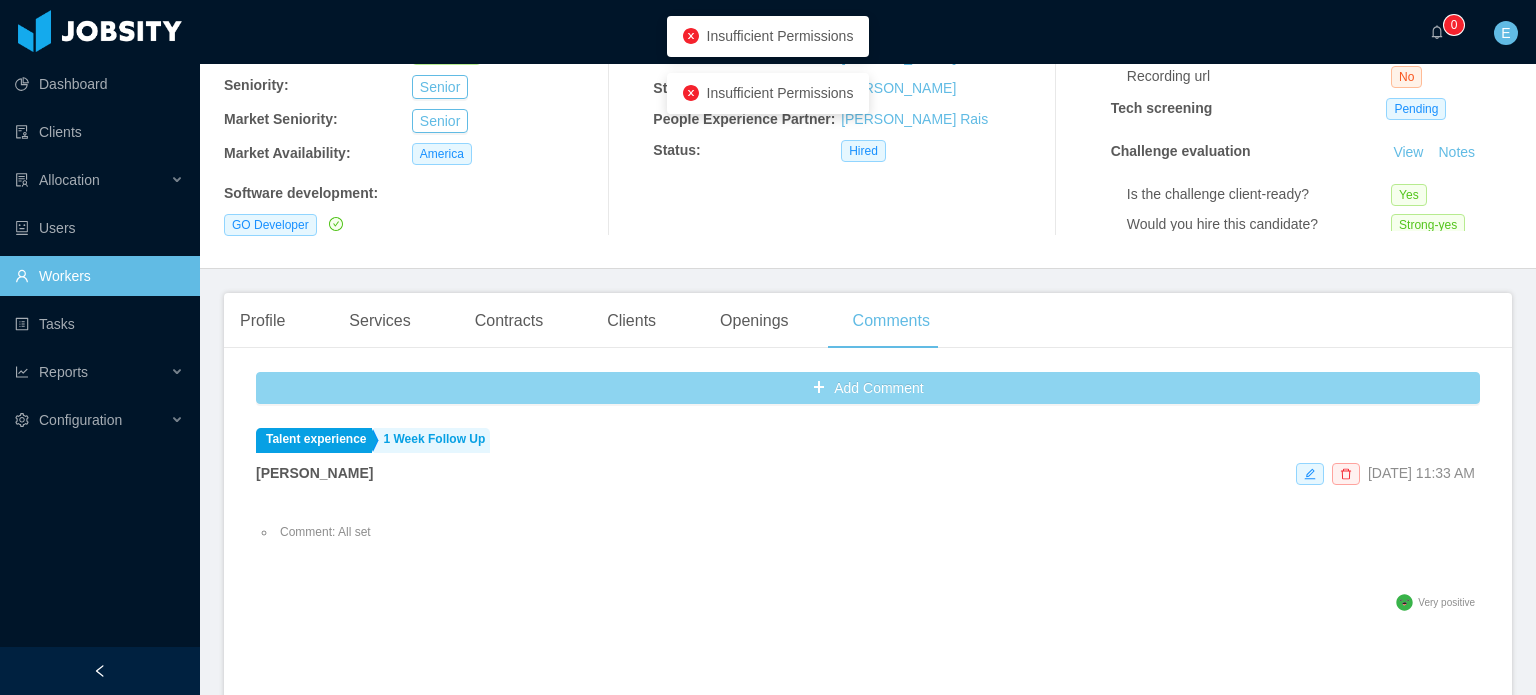 click on "Add Comment" at bounding box center (868, 388) 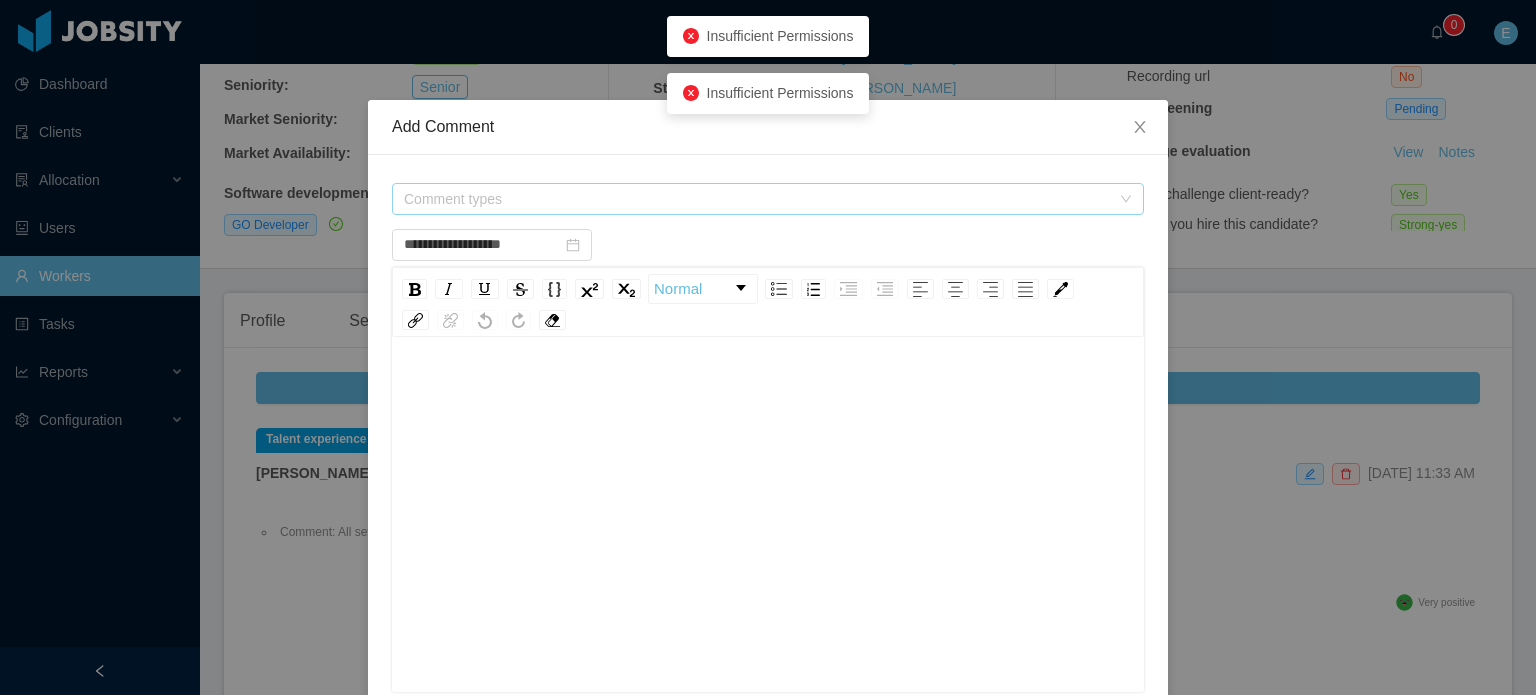 click on "Comment types" at bounding box center (757, 199) 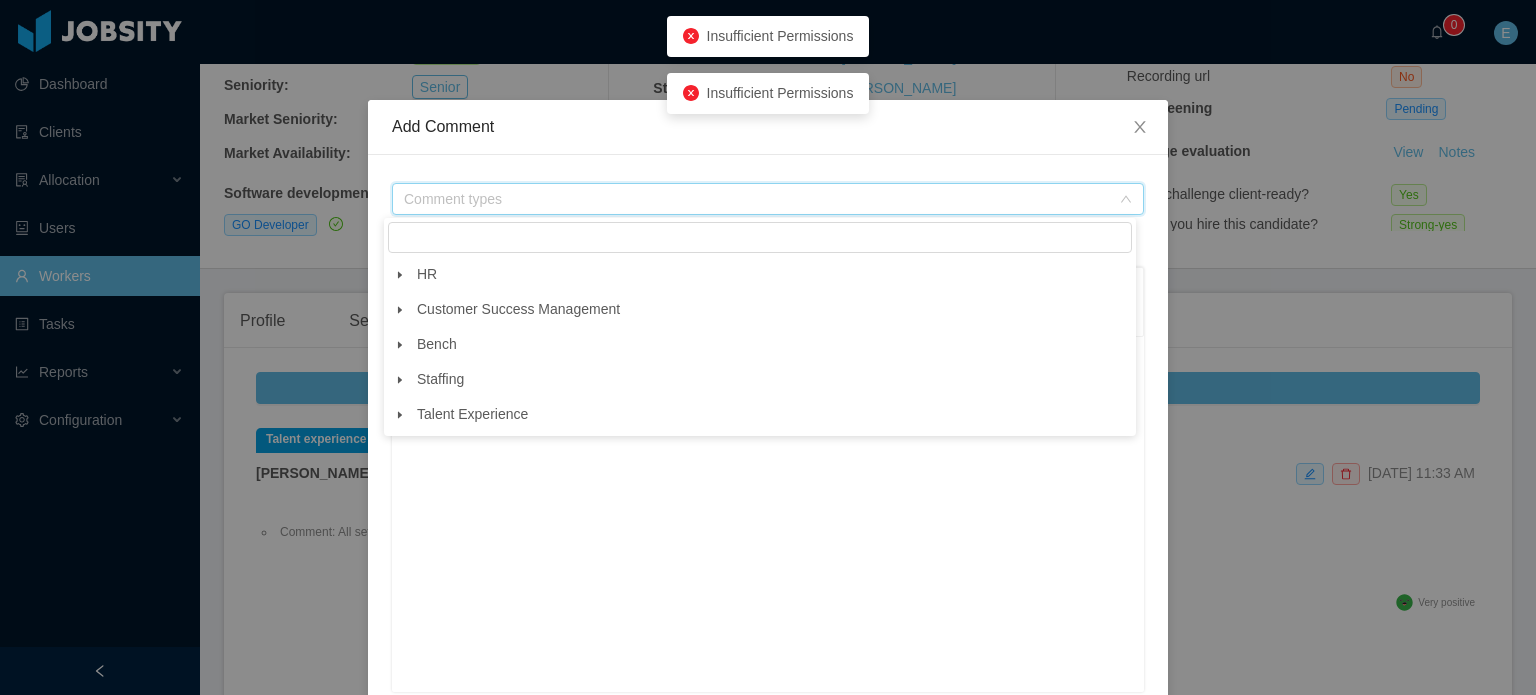 click 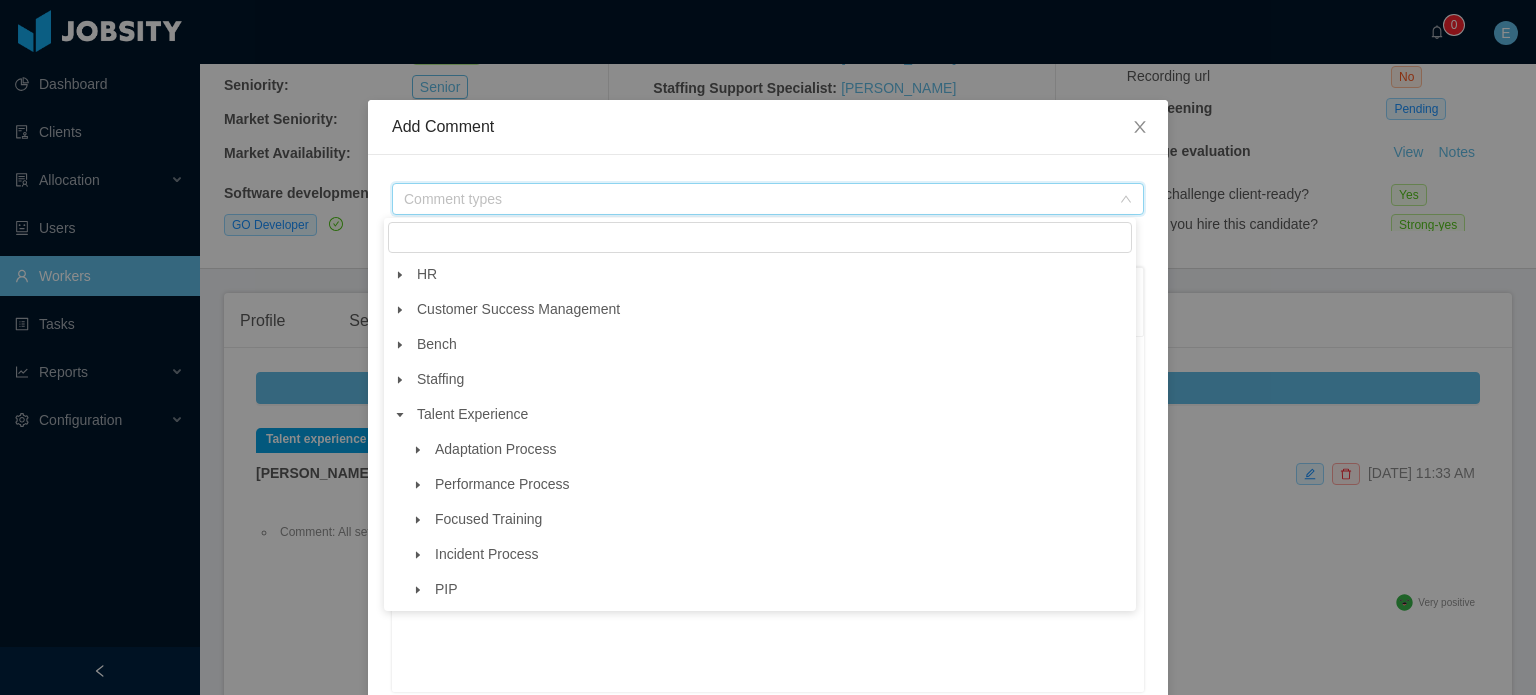 click 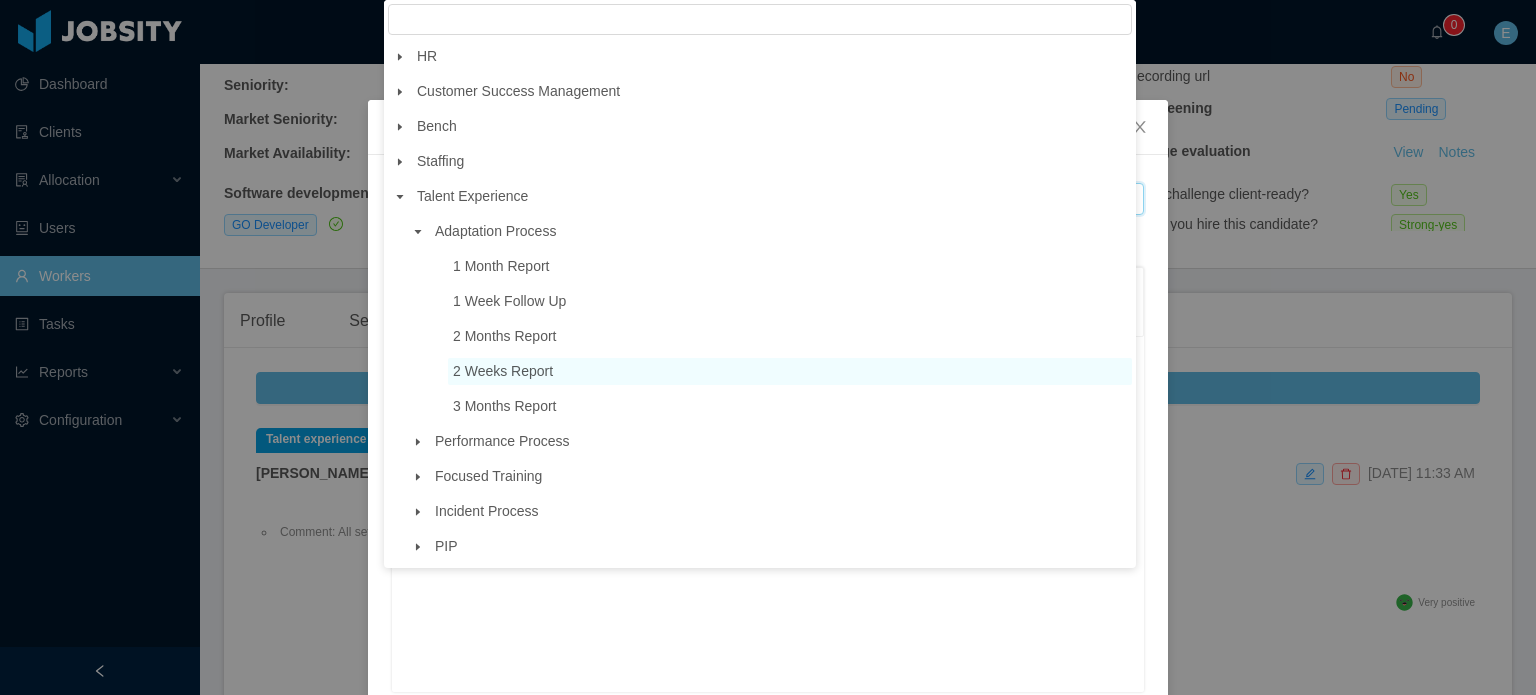 click on "2 Weeks Report" at bounding box center [503, 371] 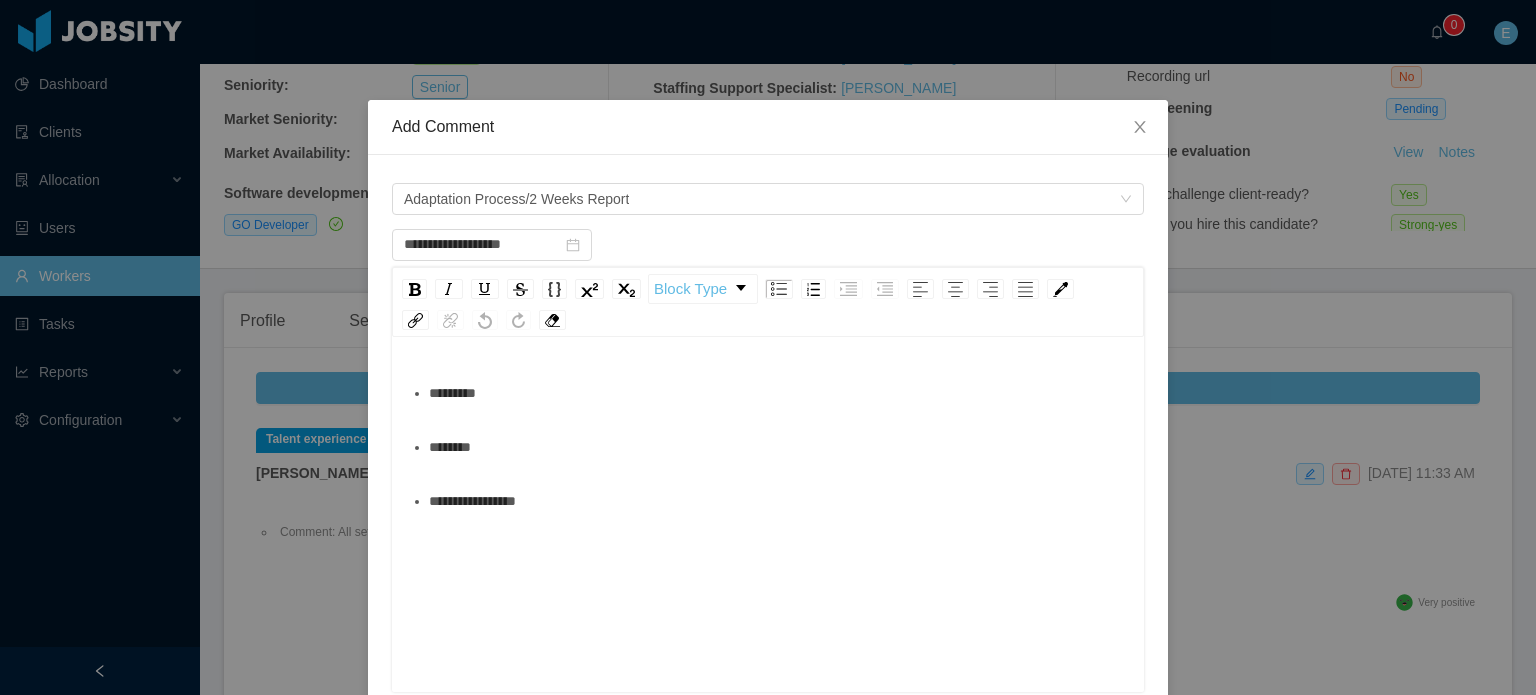 click on "********" at bounding box center (779, 447) 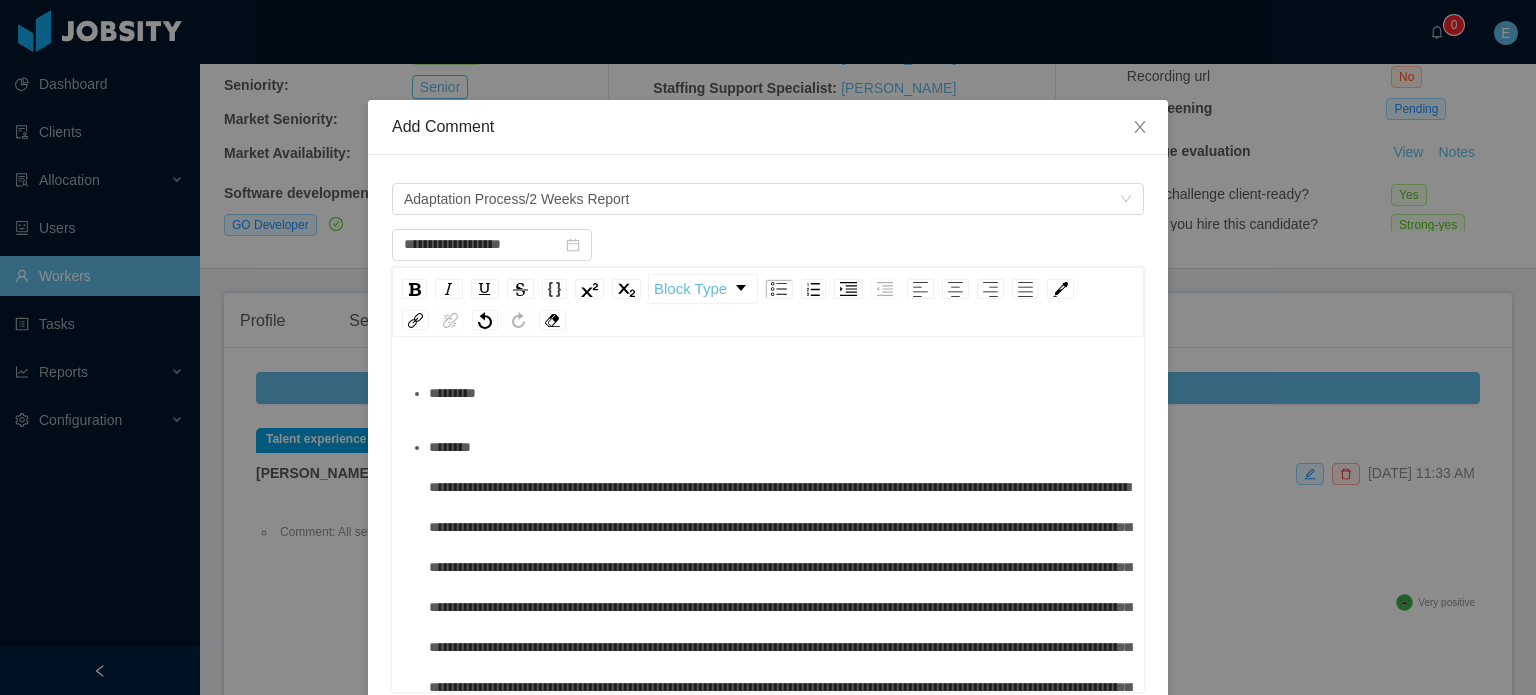 click on "*********" at bounding box center (779, 393) 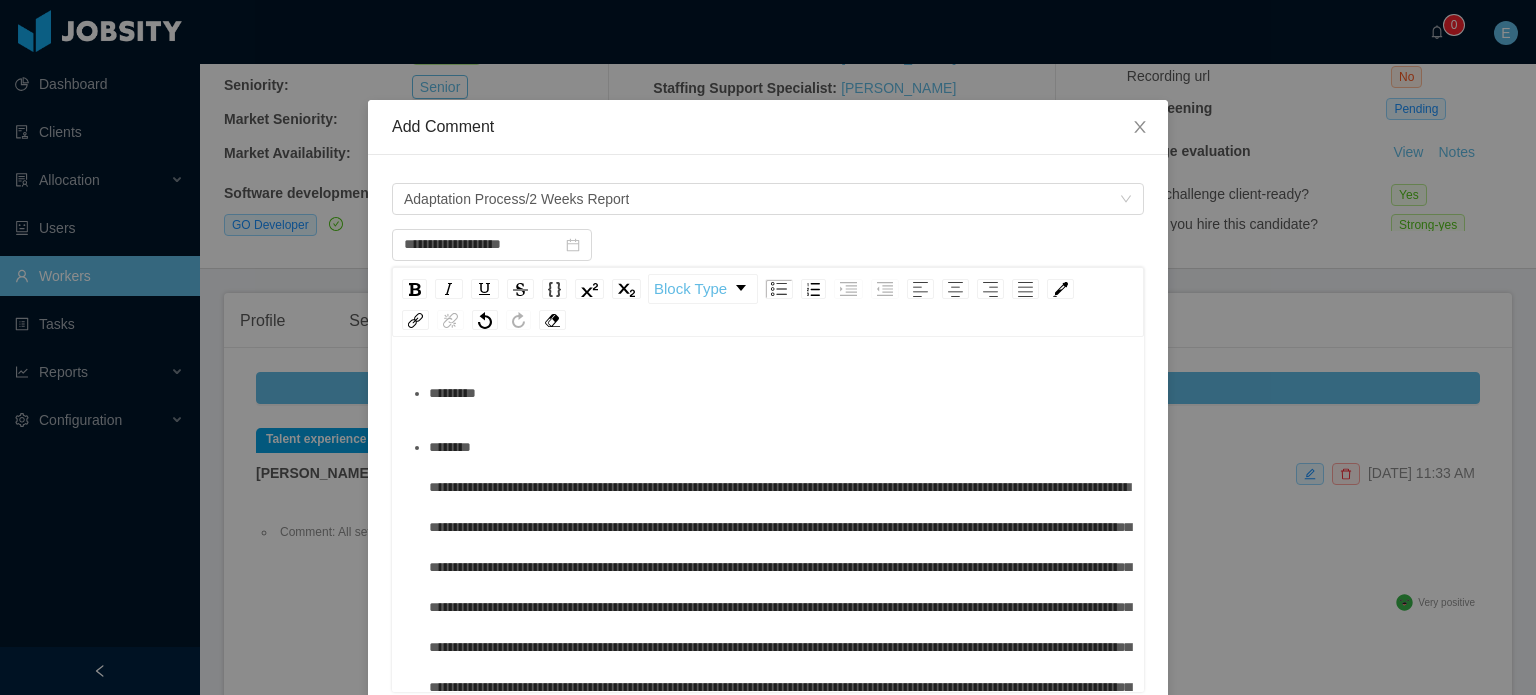 type 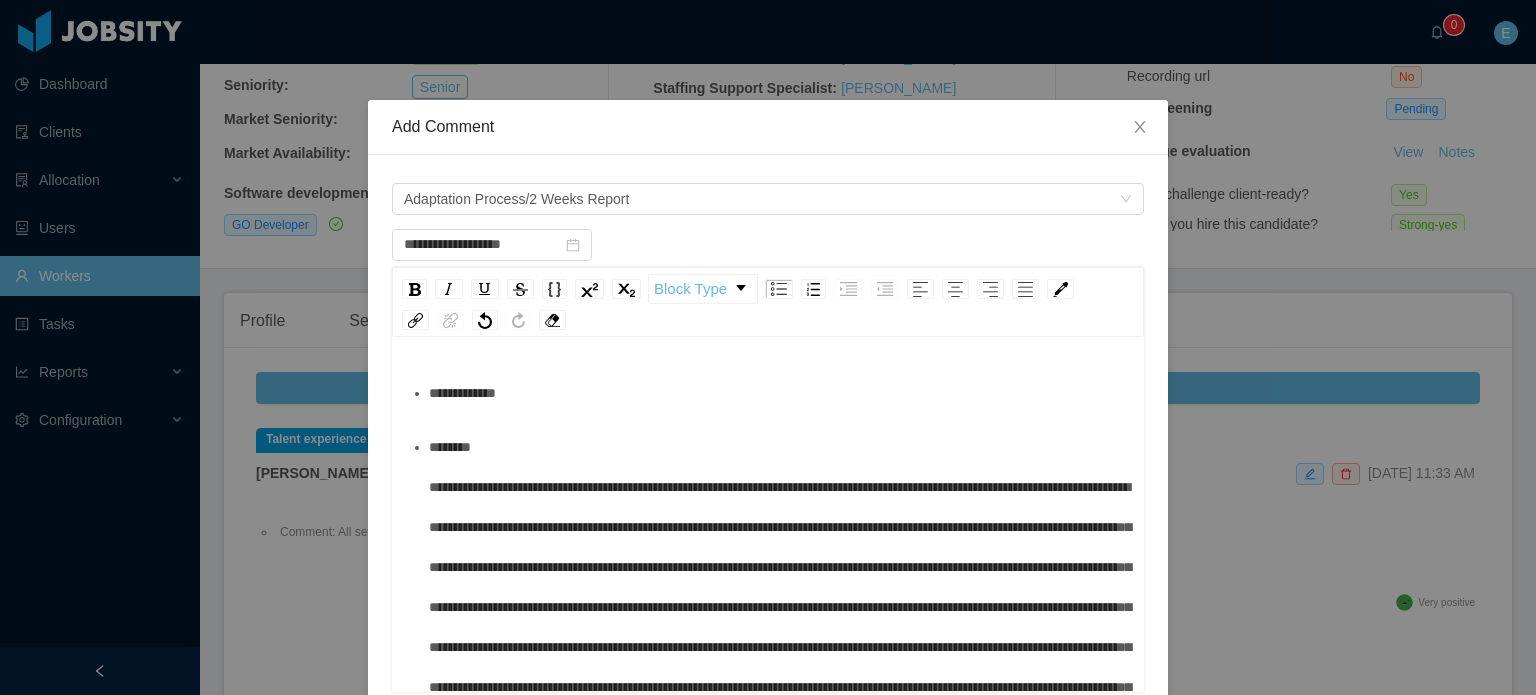 scroll, scrollTop: 148, scrollLeft: 0, axis: vertical 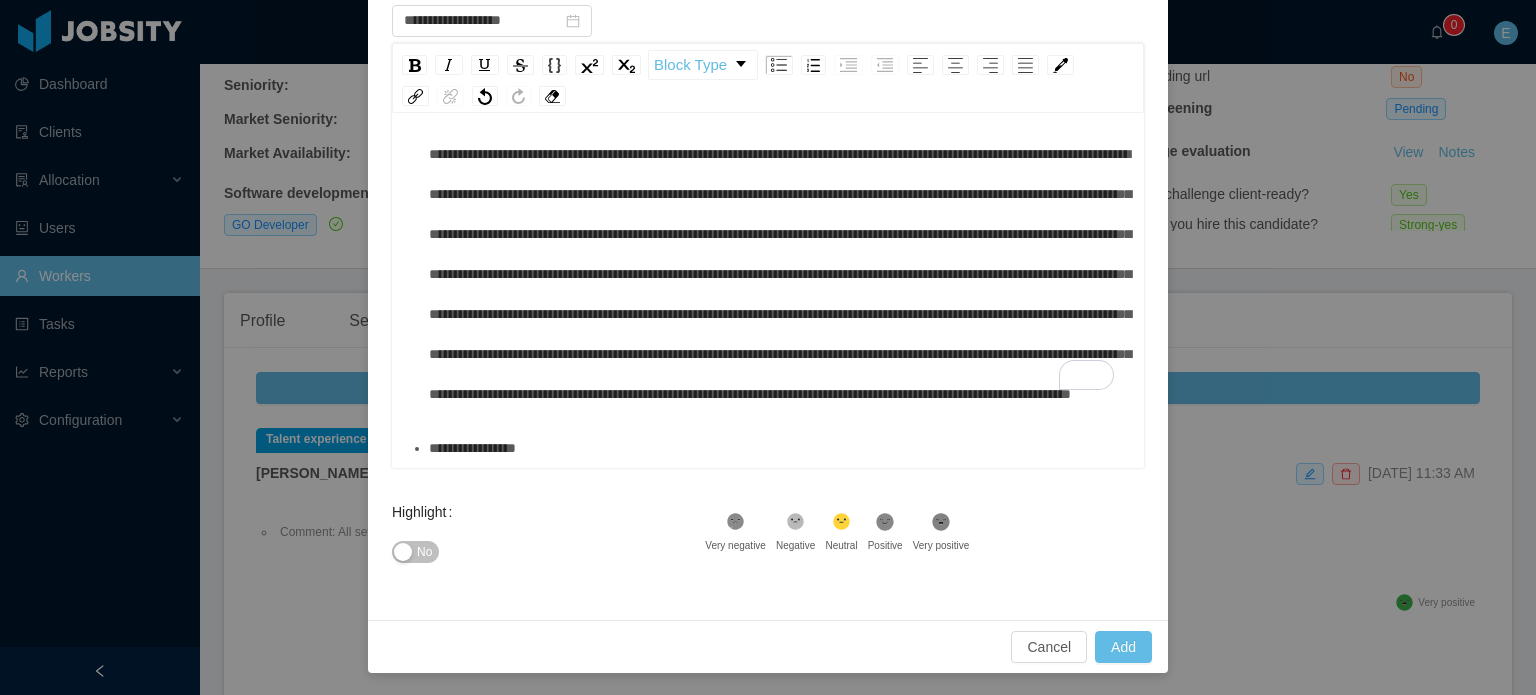 click on "**********" at bounding box center (779, 448) 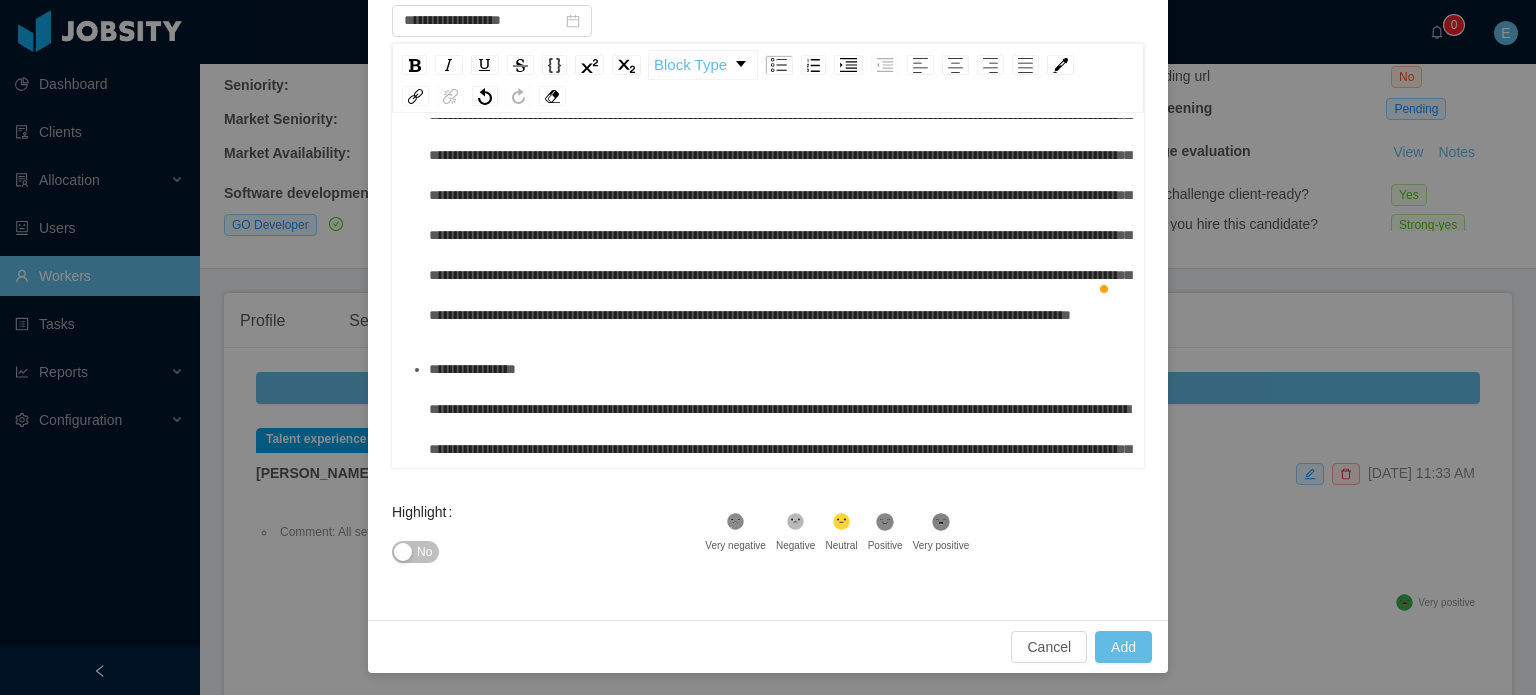 scroll, scrollTop: 343, scrollLeft: 0, axis: vertical 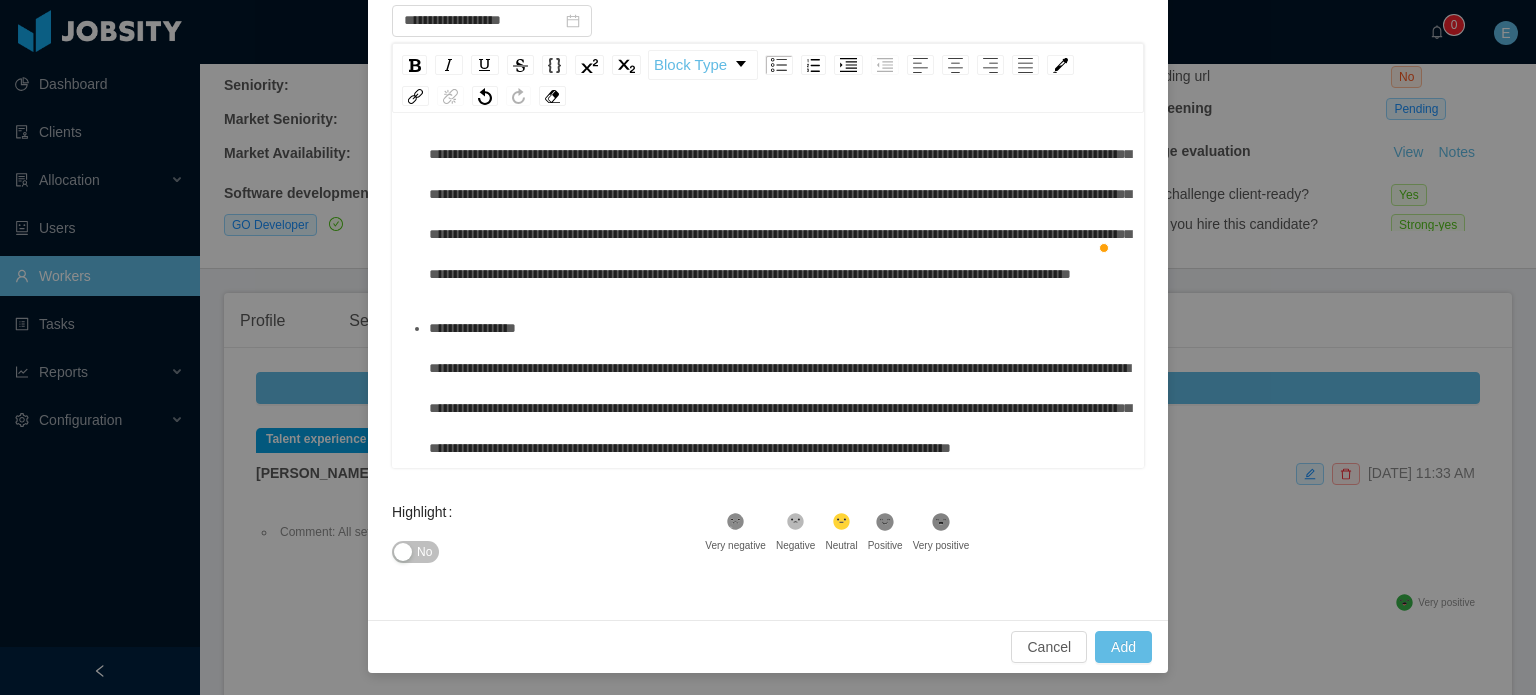 click on "**********" at bounding box center (780, 388) 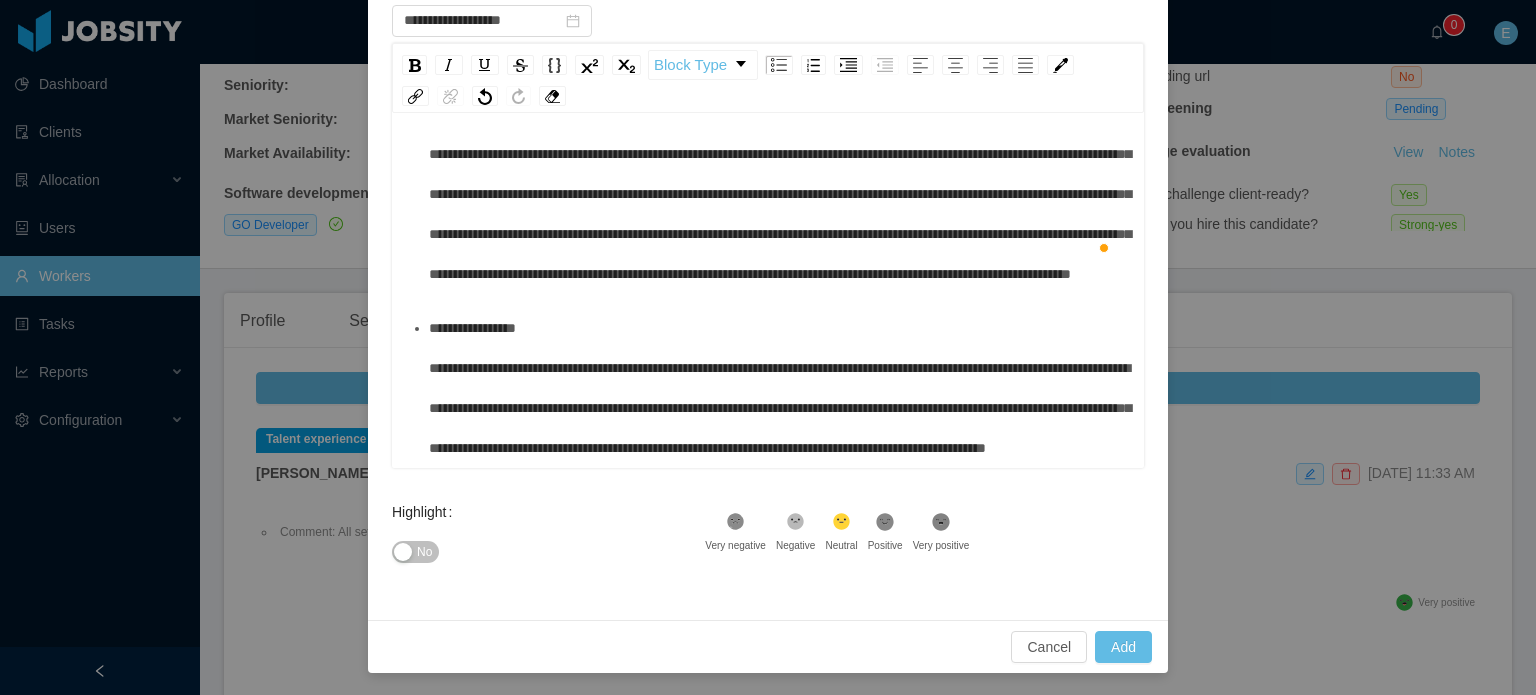 click on "**********" at bounding box center [780, 388] 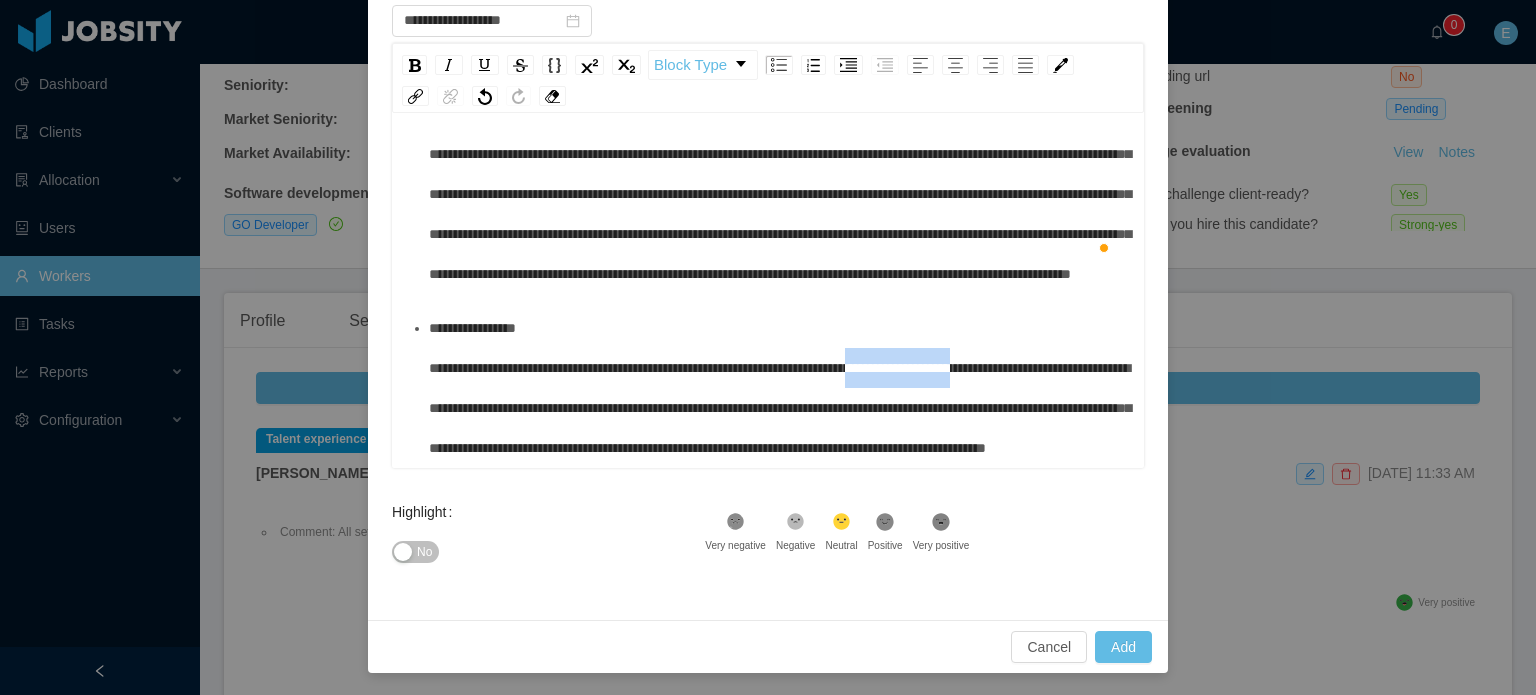 drag, startPoint x: 908, startPoint y: 324, endPoint x: 1043, endPoint y: 333, distance: 135.29967 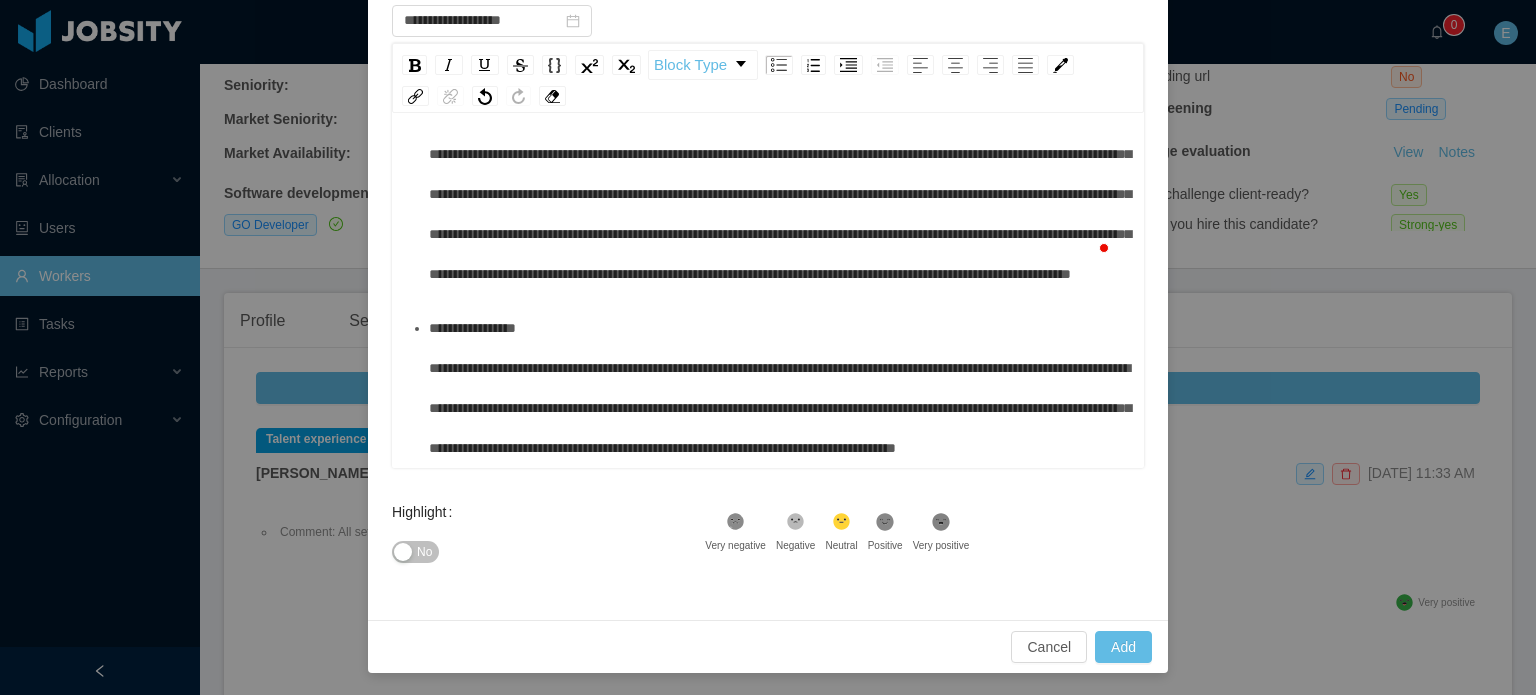 click on "**********" at bounding box center (779, 388) 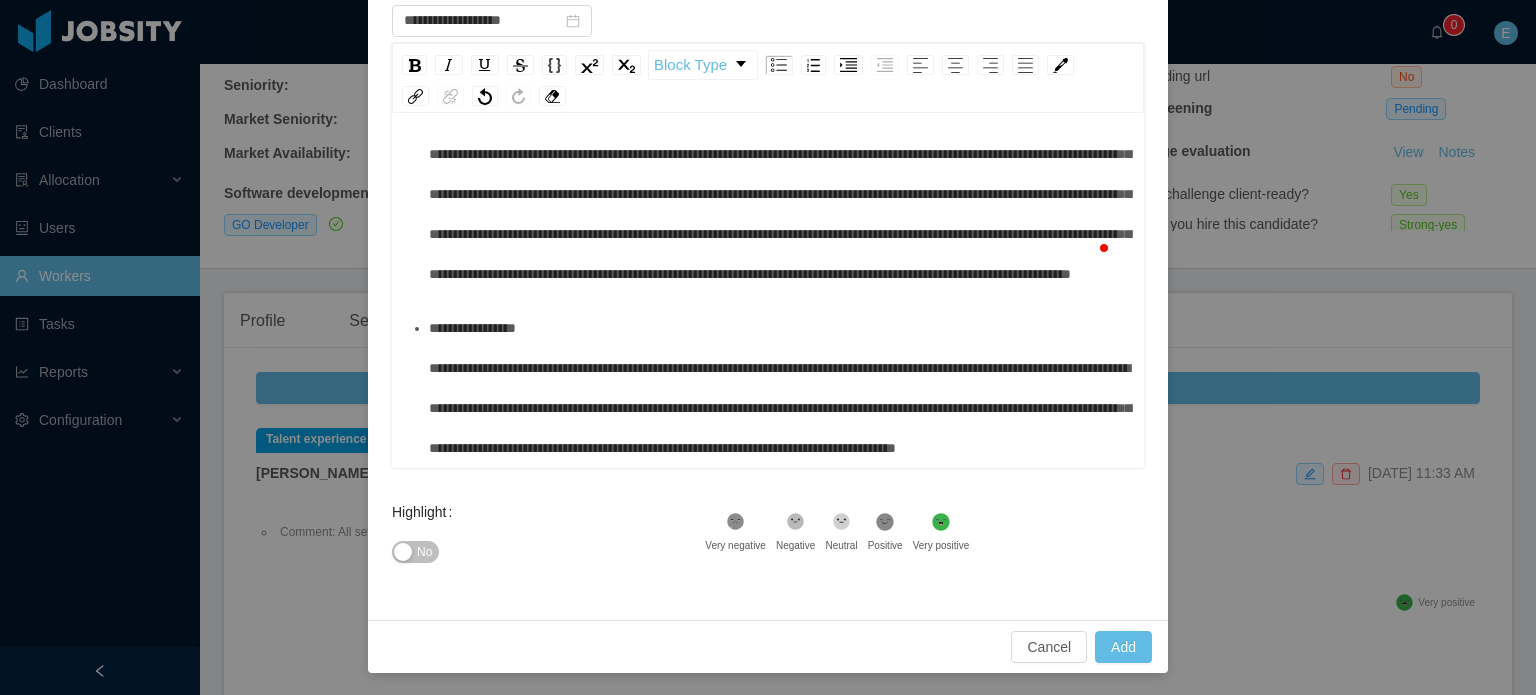 scroll, scrollTop: 0, scrollLeft: 0, axis: both 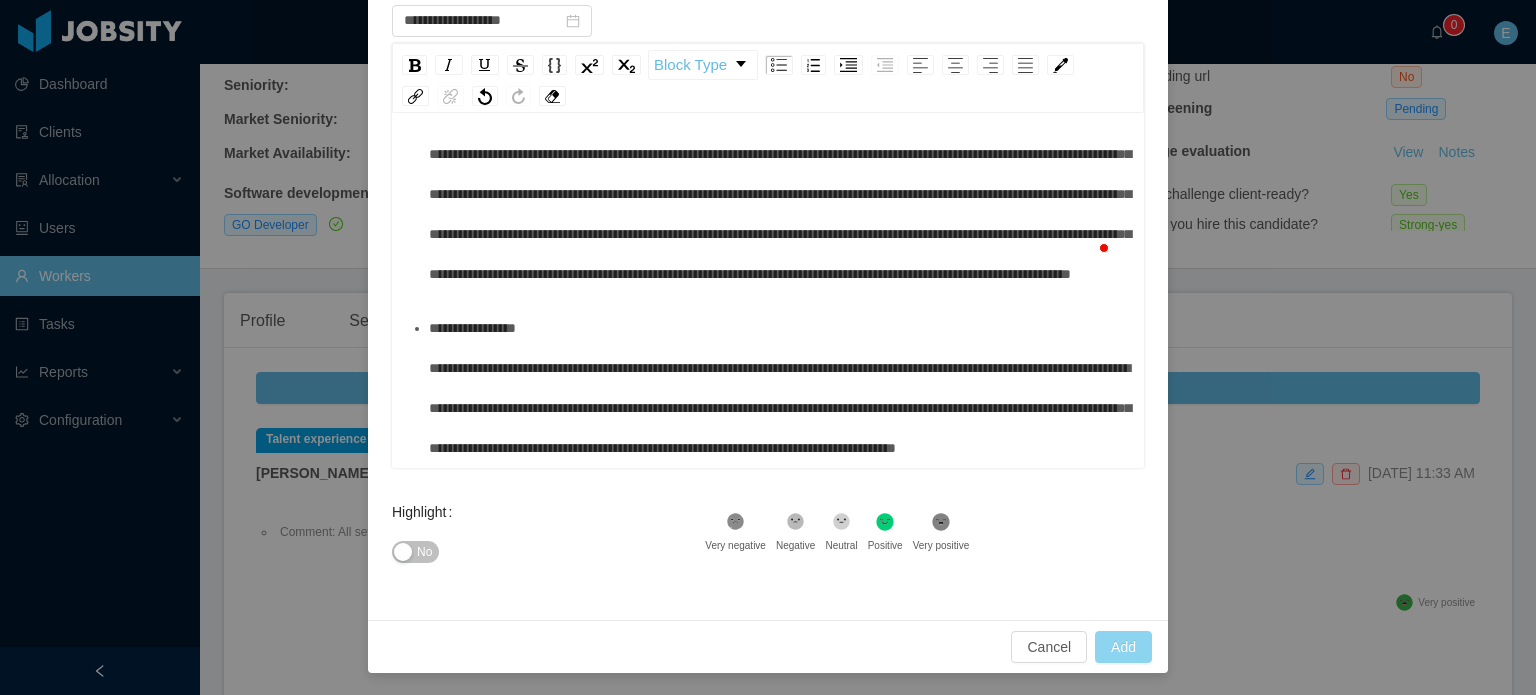 click on "Add" at bounding box center [1123, 647] 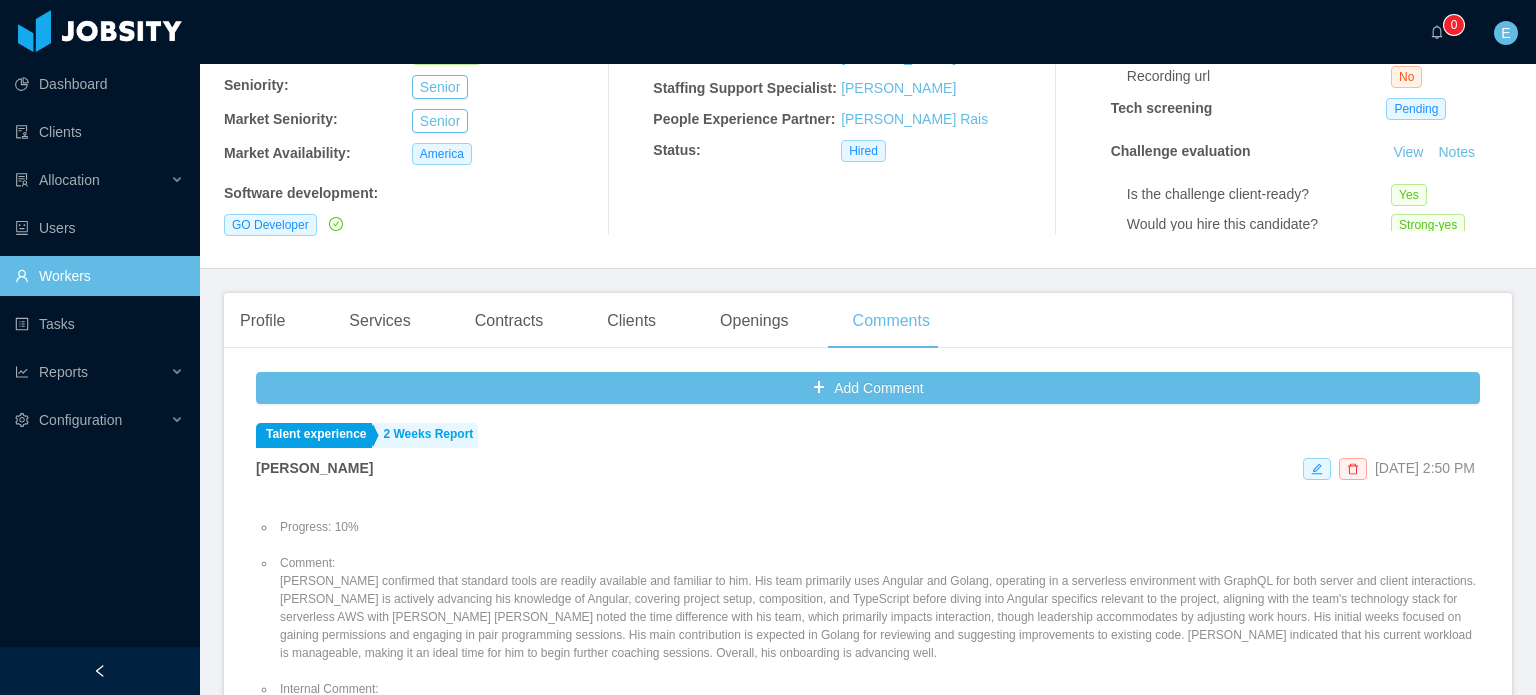 scroll, scrollTop: 9, scrollLeft: 0, axis: vertical 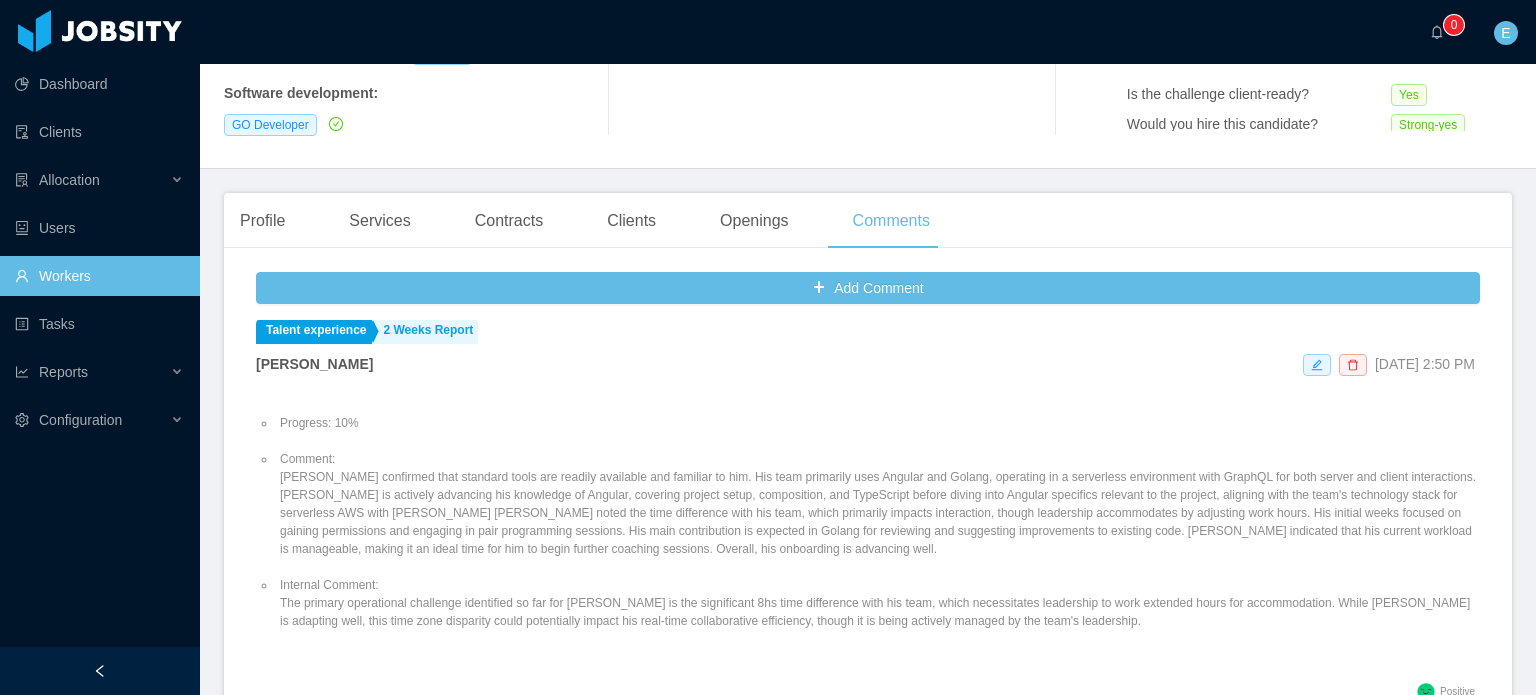 click on "Comment: [PERSON_NAME] confirmed that standard tools are readily available and familiar to him. His team primarily uses Angular and Golang, operating in a serverless environment with GraphQL for both server and client interactions. [PERSON_NAME] is actively advancing his knowledge of Angular, covering project setup, composition, and TypeScript before diving into Angular specifics relevant to the project, aligning with the team's technology stack for serverless AWS with [PERSON_NAME] [PERSON_NAME] noted the time difference with his team, which primarily impacts interaction, though leadership accommodates by adjusting work hours. His initial weeks focused on gaining permissions and engaging in pair programming sessions. His main contribution is expected in Golang for reviewing and suggesting improvements to existing code. [PERSON_NAME] indicated that his current workload is manageable, making it an ideal time for him to begin further coaching sessions. Overall, his onboarding is advancing well." at bounding box center [878, 504] 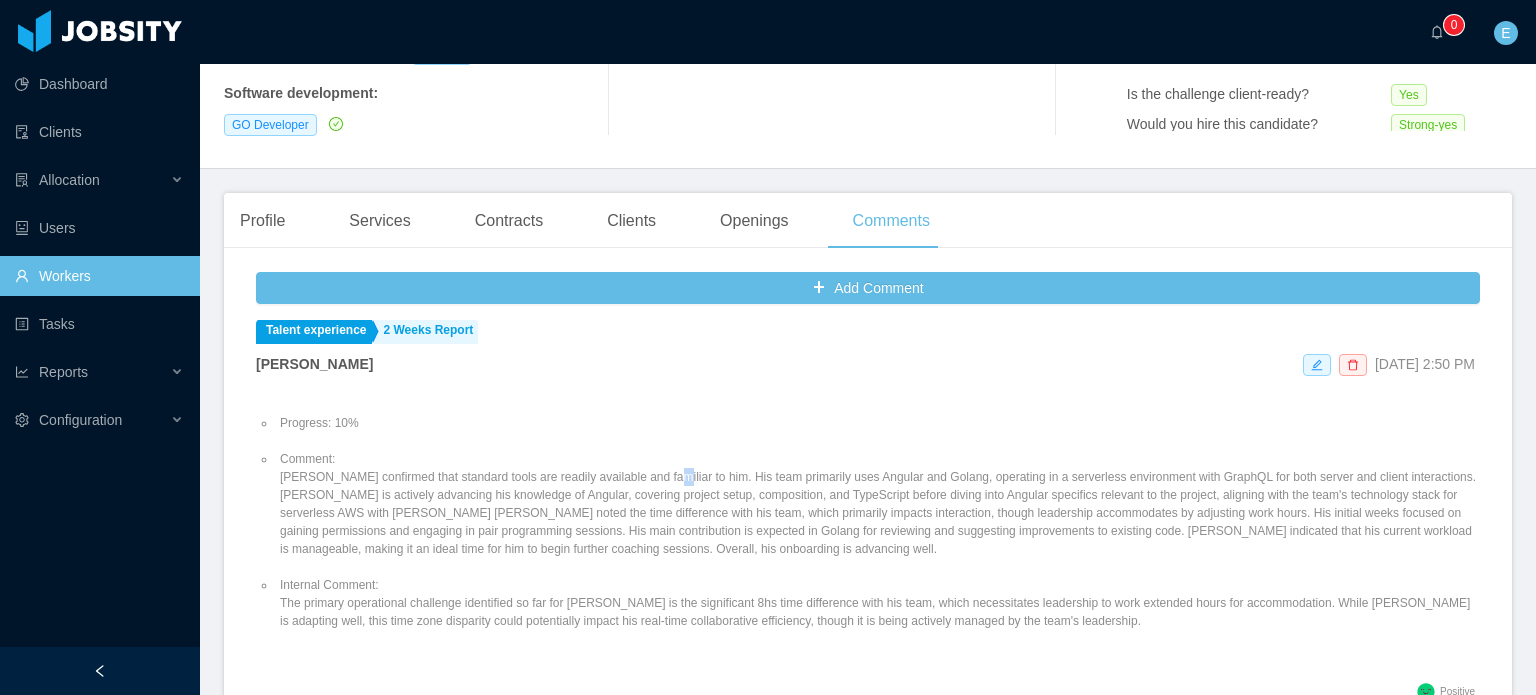 click on "Comment: [PERSON_NAME] confirmed that standard tools are readily available and familiar to him. His team primarily uses Angular and Golang, operating in a serverless environment with GraphQL for both server and client interactions. [PERSON_NAME] is actively advancing his knowledge of Angular, covering project setup, composition, and TypeScript before diving into Angular specifics relevant to the project, aligning with the team's technology stack for serverless AWS with [PERSON_NAME] [PERSON_NAME] noted the time difference with his team, which primarily impacts interaction, though leadership accommodates by adjusting work hours. His initial weeks focused on gaining permissions and engaging in pair programming sessions. His main contribution is expected in Golang for reviewing and suggesting improvements to existing code. [PERSON_NAME] indicated that his current workload is manageable, making it an ideal time for him to begin further coaching sessions. Overall, his onboarding is advancing well." at bounding box center (878, 504) 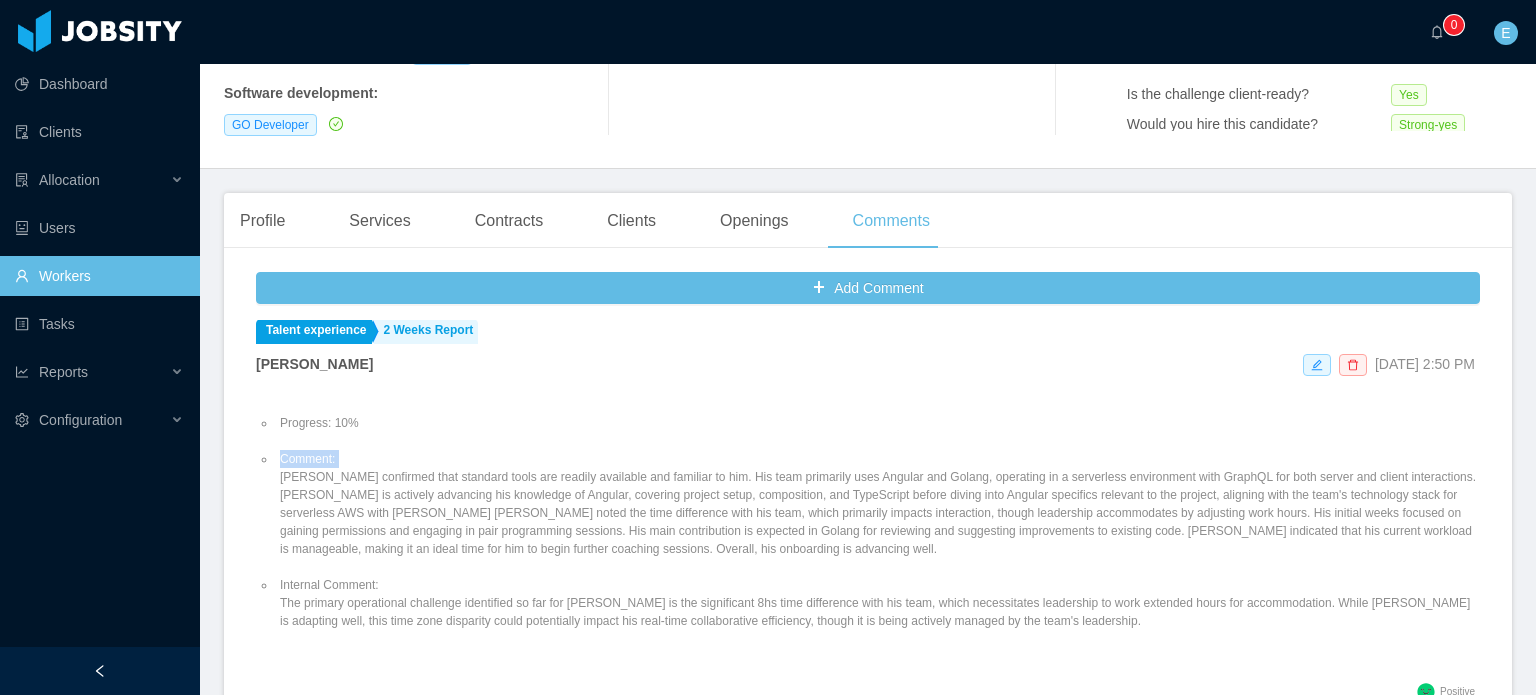 click on "Comment: [PERSON_NAME] confirmed that standard tools are readily available and familiar to him. His team primarily uses Angular and Golang, operating in a serverless environment with GraphQL for both server and client interactions. [PERSON_NAME] is actively advancing his knowledge of Angular, covering project setup, composition, and TypeScript before diving into Angular specifics relevant to the project, aligning with the team's technology stack for serverless AWS with [PERSON_NAME] [PERSON_NAME] noted the time difference with his team, which primarily impacts interaction, though leadership accommodates by adjusting work hours. His initial weeks focused on gaining permissions and engaging in pair programming sessions. His main contribution is expected in Golang for reviewing and suggesting improvements to existing code. [PERSON_NAME] indicated that his current workload is manageable, making it an ideal time for him to begin further coaching sessions. Overall, his onboarding is advancing well." at bounding box center (878, 504) 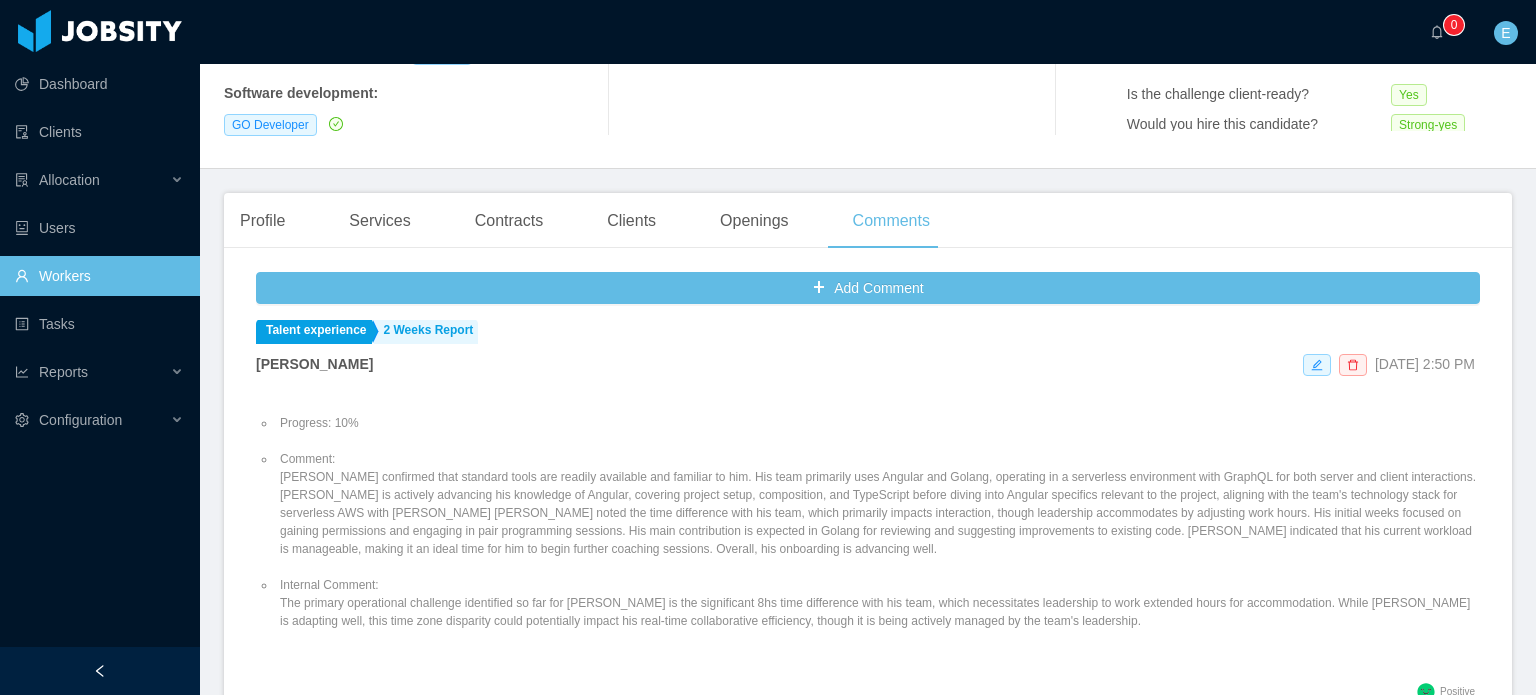 click on "Internal Comment: The primary operational challenge identified so far for [PERSON_NAME] is the significant 8hs time difference with his team, which necessitates leadership to work extended hours for accommodation. While [PERSON_NAME] is adapting well, this time zone disparity could potentially impact his real-time collaborative efficiency, though it is being actively managed by the team's leadership." at bounding box center [878, 603] 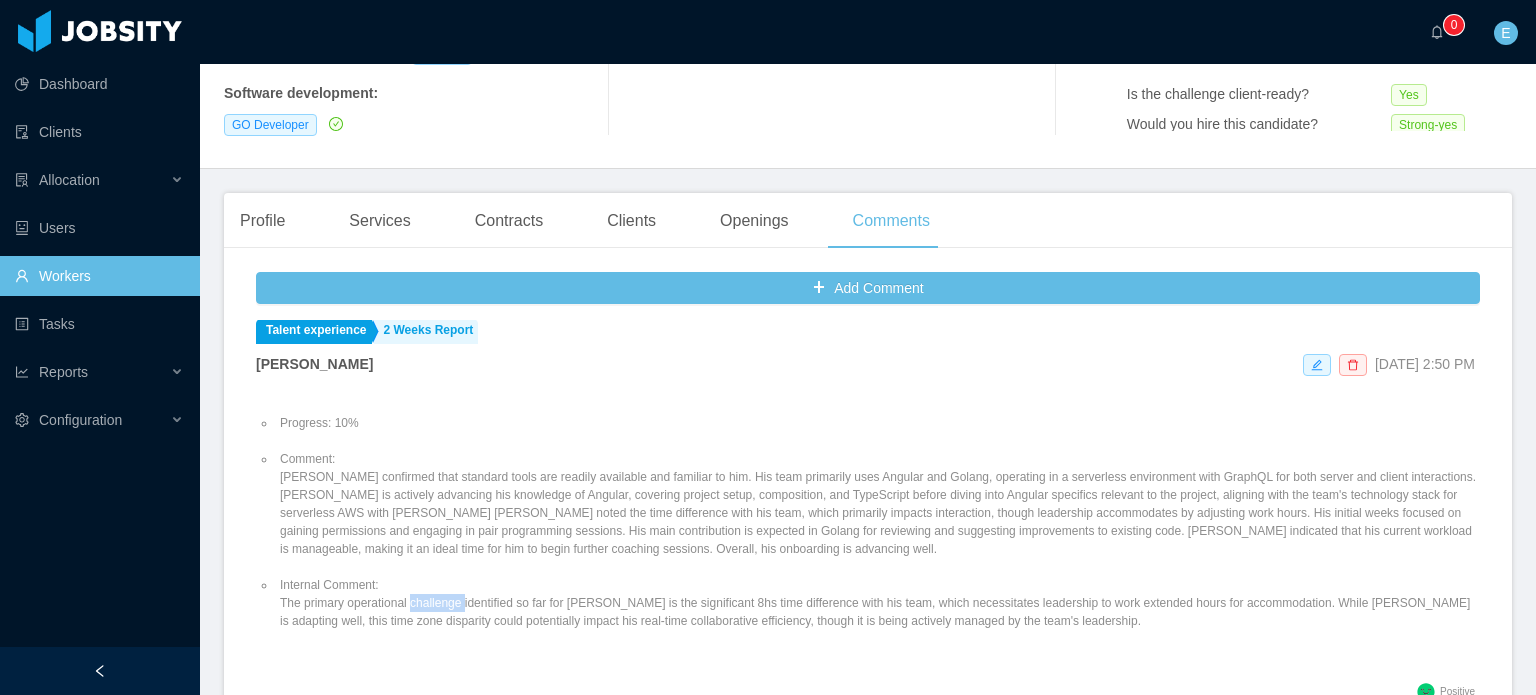 click on "Internal Comment: The primary operational challenge identified so far for [PERSON_NAME] is the significant 8hs time difference with his team, which necessitates leadership to work extended hours for accommodation. While [PERSON_NAME] is adapting well, this time zone disparity could potentially impact his real-time collaborative efficiency, though it is being actively managed by the team's leadership." at bounding box center [878, 603] 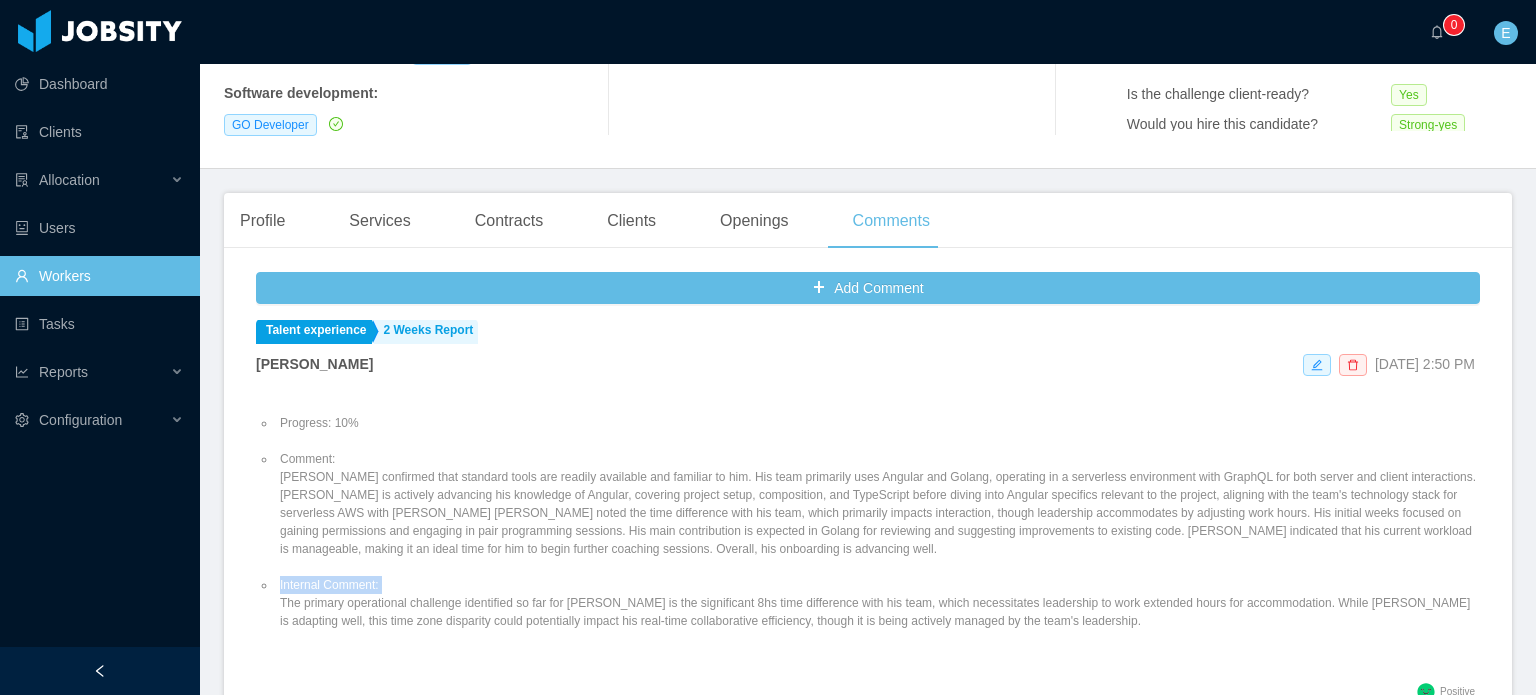 click on "Internal Comment: The primary operational challenge identified so far for [PERSON_NAME] is the significant 8hs time difference with his team, which necessitates leadership to work extended hours for accommodation. While [PERSON_NAME] is adapting well, this time zone disparity could potentially impact his real-time collaborative efficiency, though it is being actively managed by the team's leadership." at bounding box center [878, 603] 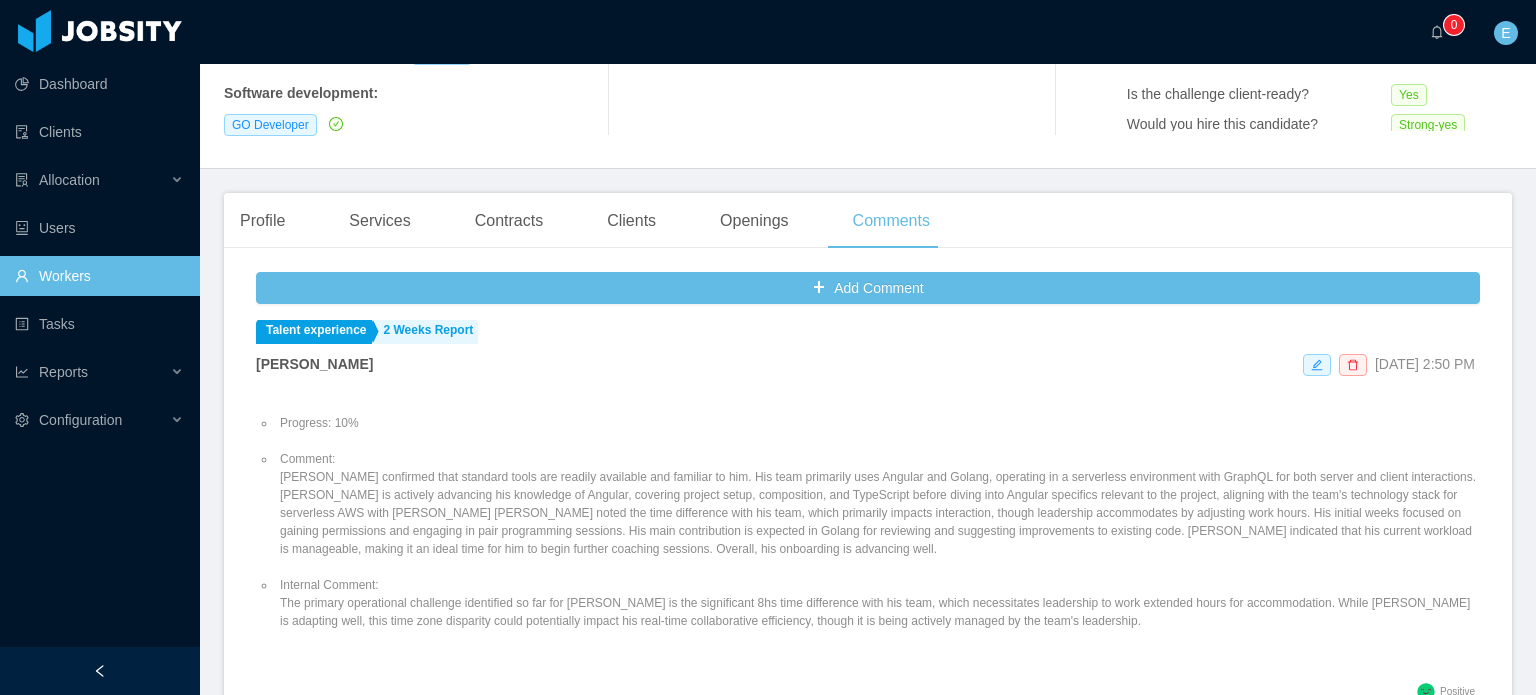 click on "Comment: [PERSON_NAME] confirmed that standard tools are readily available and familiar to him. His team primarily uses Angular and Golang, operating in a serverless environment with GraphQL for both server and client interactions. [PERSON_NAME] is actively advancing his knowledge of Angular, covering project setup, composition, and TypeScript before diving into Angular specifics relevant to the project, aligning with the team's technology stack for serverless AWS with [PERSON_NAME] [PERSON_NAME] noted the time difference with his team, which primarily impacts interaction, though leadership accommodates by adjusting work hours. His initial weeks focused on gaining permissions and engaging in pair programming sessions. His main contribution is expected in Golang for reviewing and suggesting improvements to existing code. [PERSON_NAME] indicated that his current workload is manageable, making it an ideal time for him to begin further coaching sessions. Overall, his onboarding is advancing well." at bounding box center (878, 504) 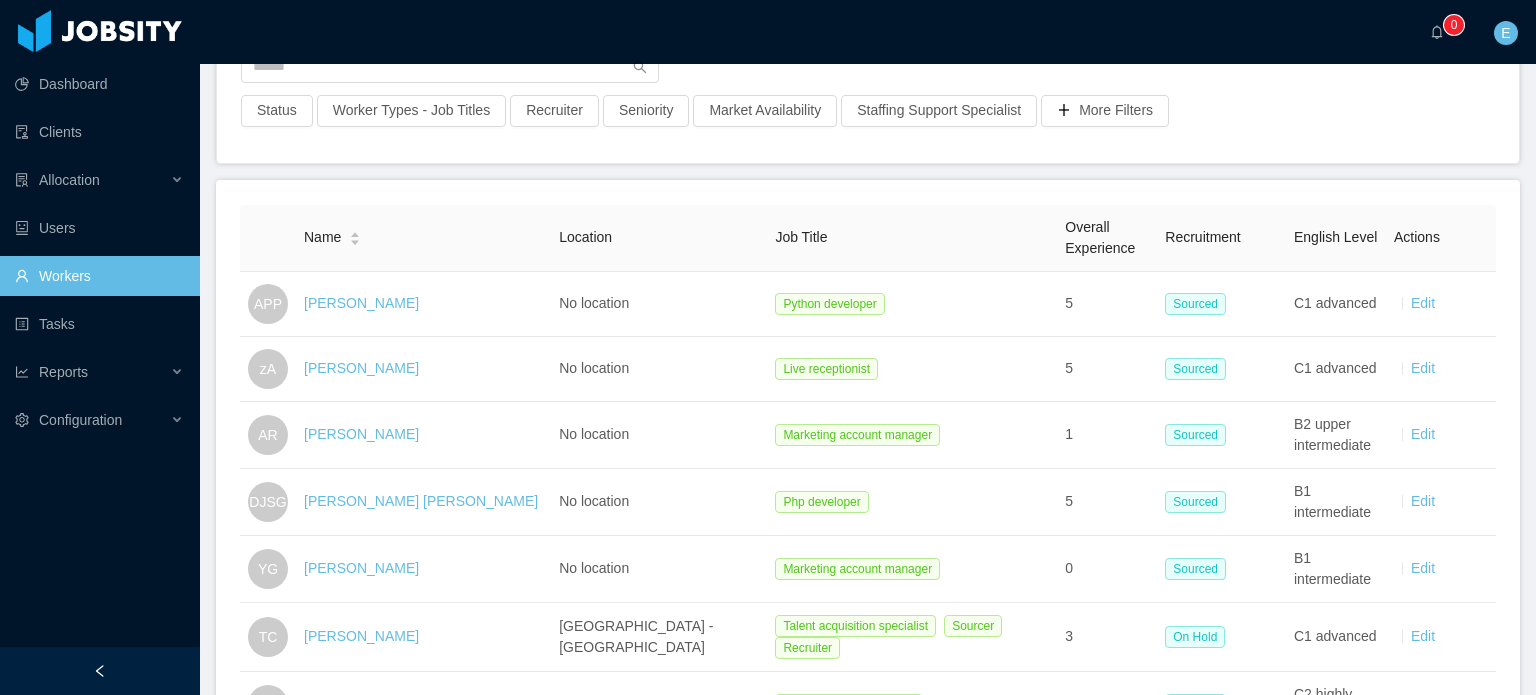 scroll, scrollTop: 0, scrollLeft: 0, axis: both 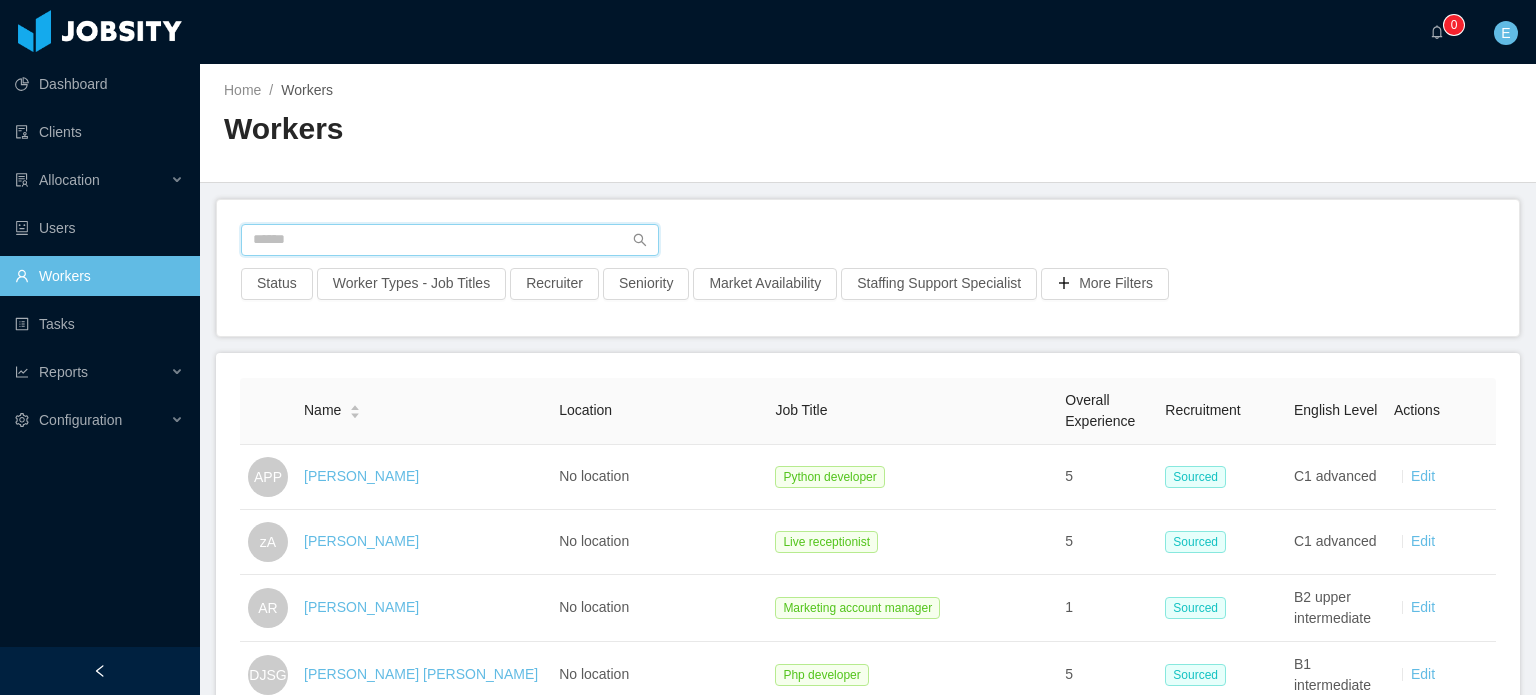 click at bounding box center (450, 240) 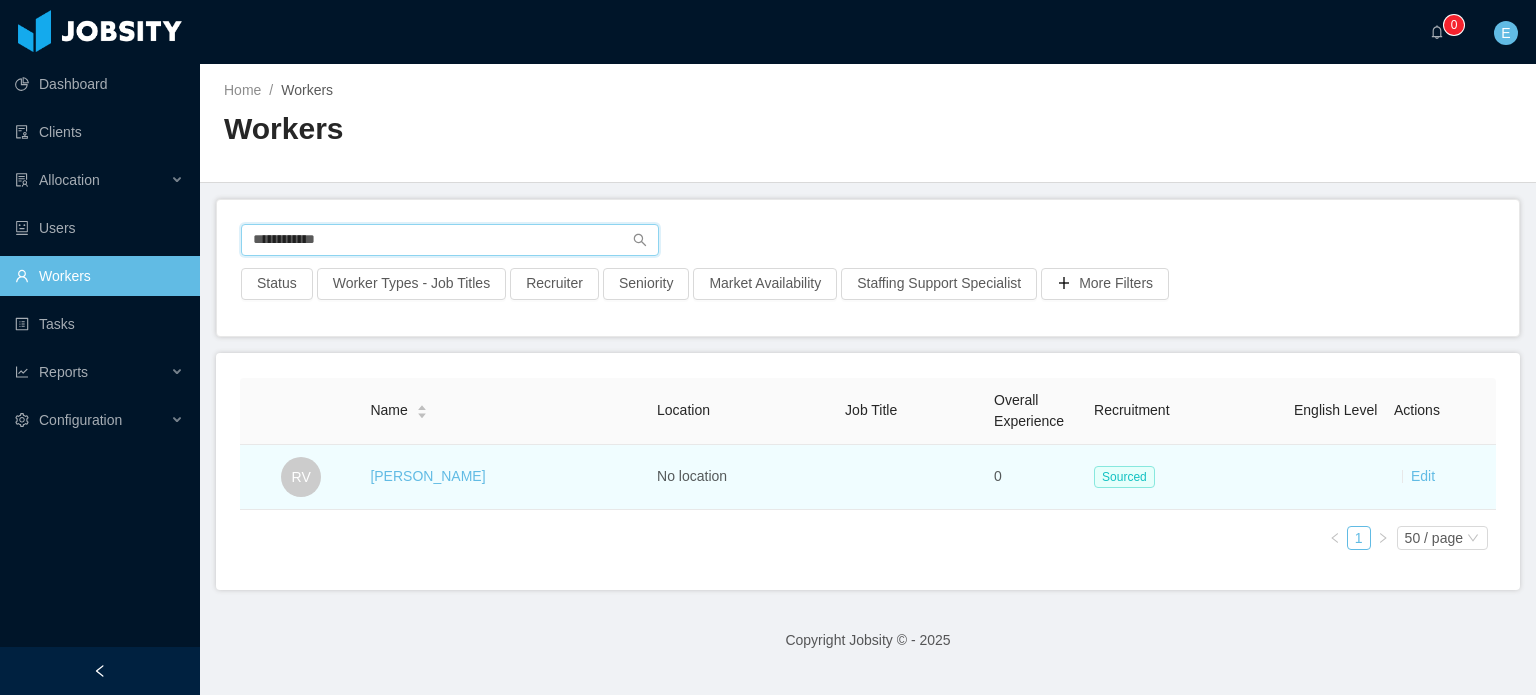 type on "**********" 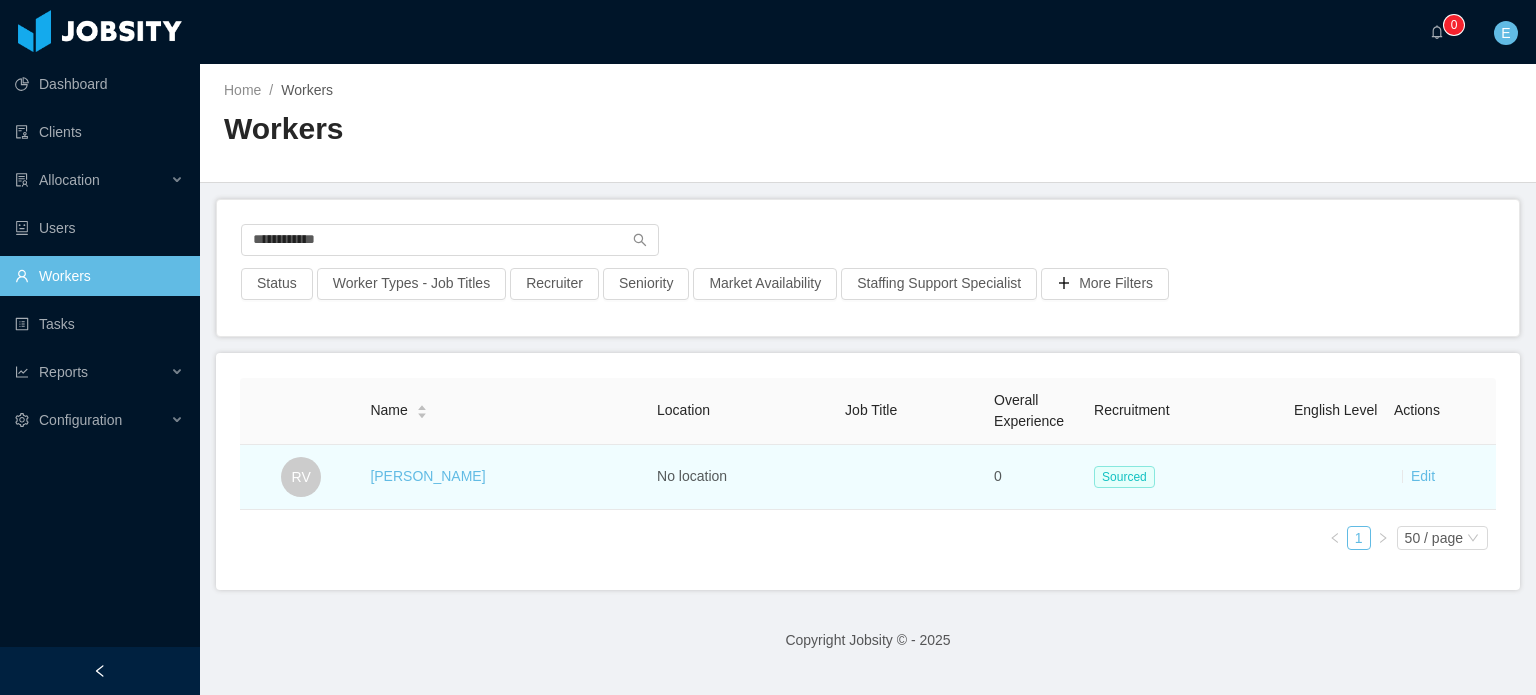 click on "[PERSON_NAME]" at bounding box center [505, 477] 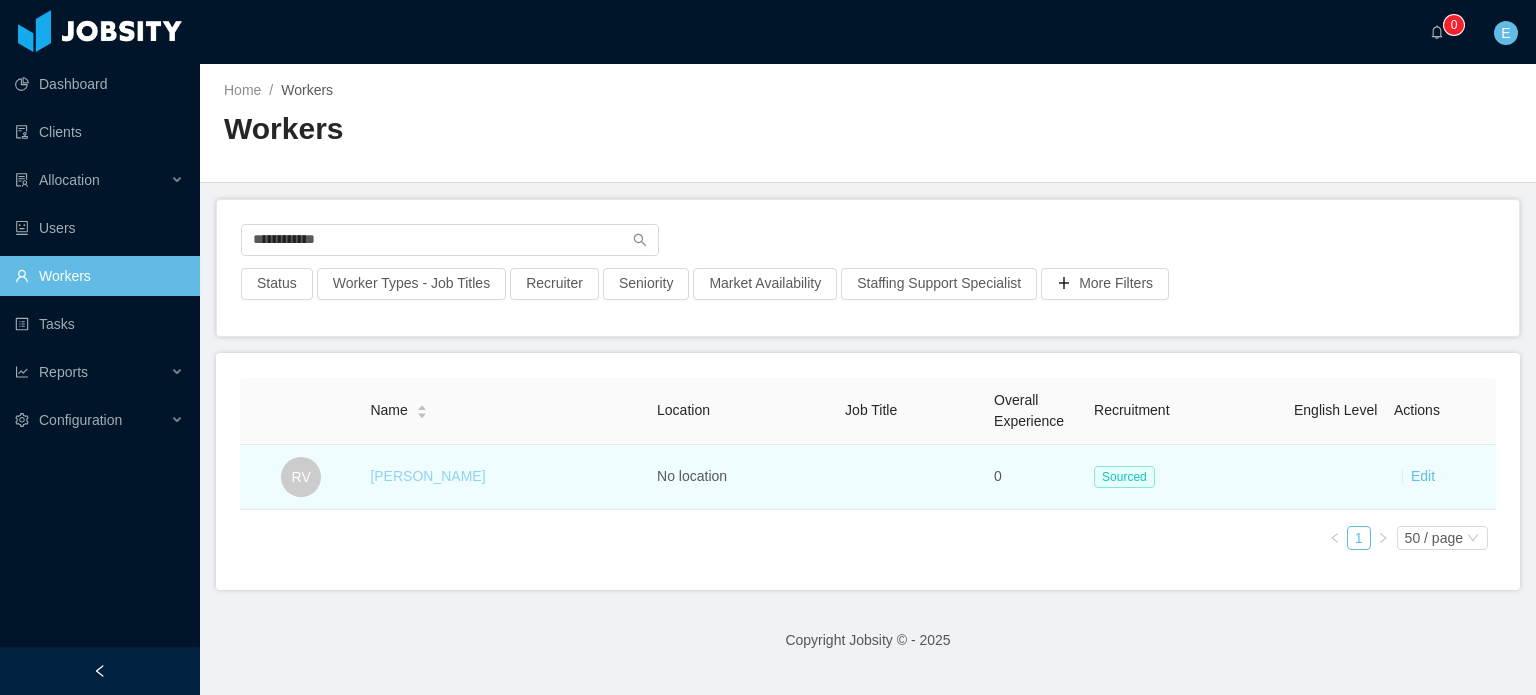 click on "[PERSON_NAME]" at bounding box center [427, 476] 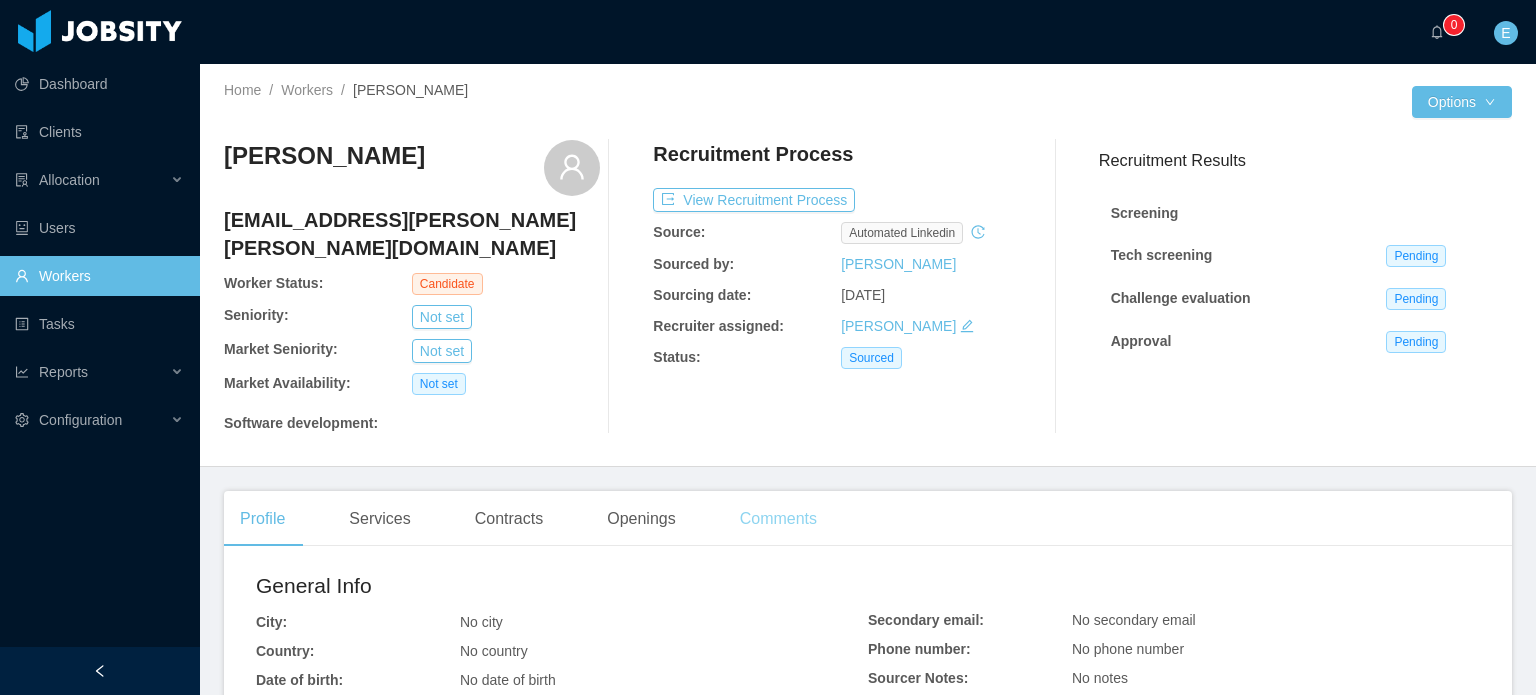 click on "Comments" at bounding box center (778, 519) 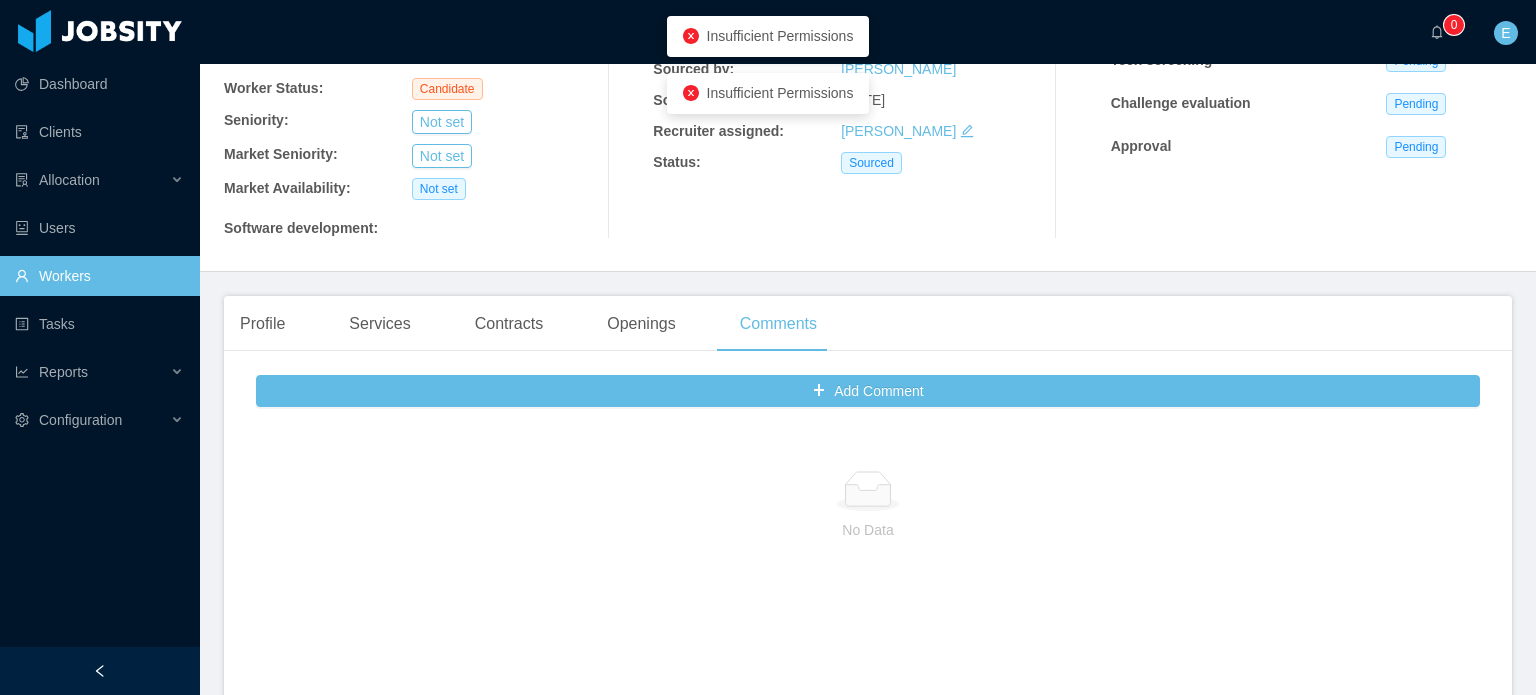 scroll, scrollTop: 200, scrollLeft: 0, axis: vertical 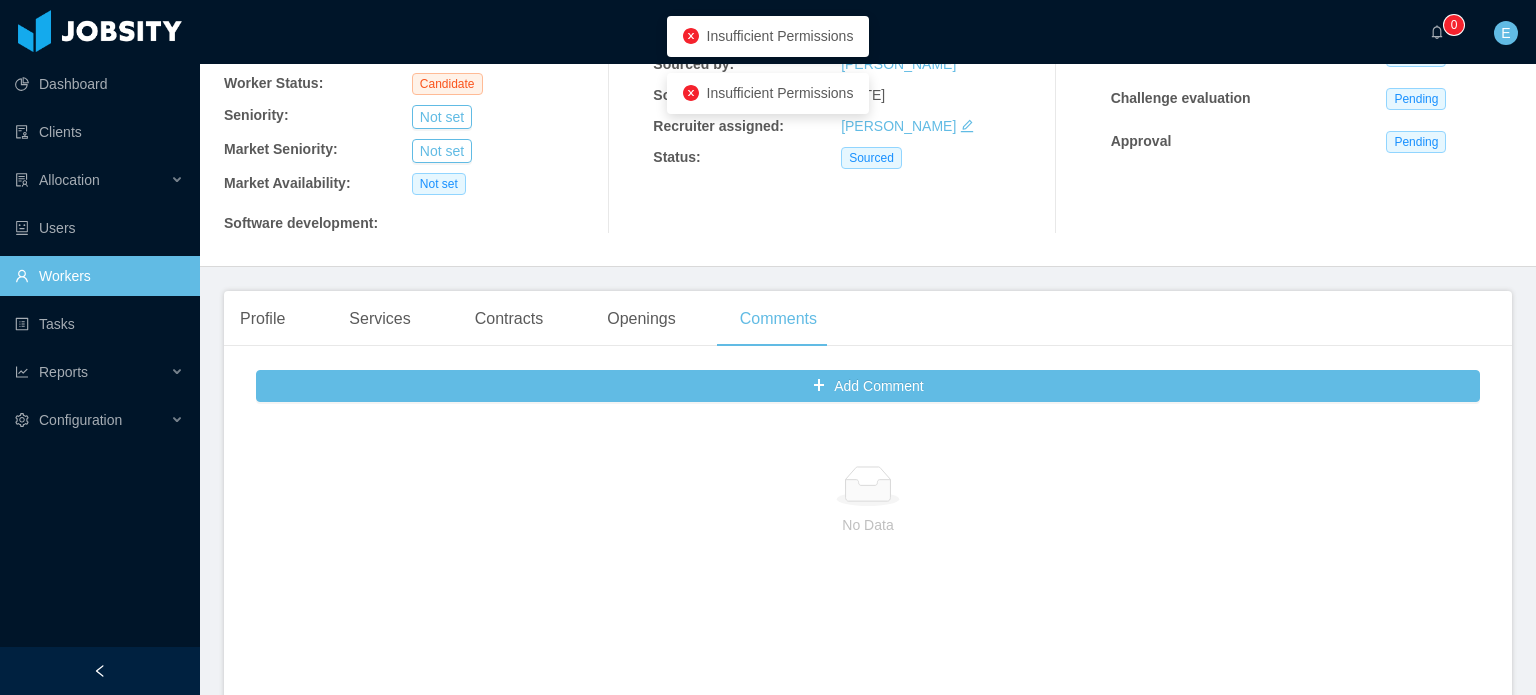click on "Profile Services Contracts Openings Comments General Info City: No city Country: No country Date of birth: No date of birth Gender: No gender Marital Status: No Marital Status Nationality: No Nationality Number of Children: No children Current job: No current job Position: No position Total overall experience: No overall experience Linkedin: [URL][DOMAIN_NAME] Secondary email: No secondary email Phone number: No phone number Sourcer Notes: No notes Tags: No tags Languages: No Languages Add Comment No Data" at bounding box center [868, 670] 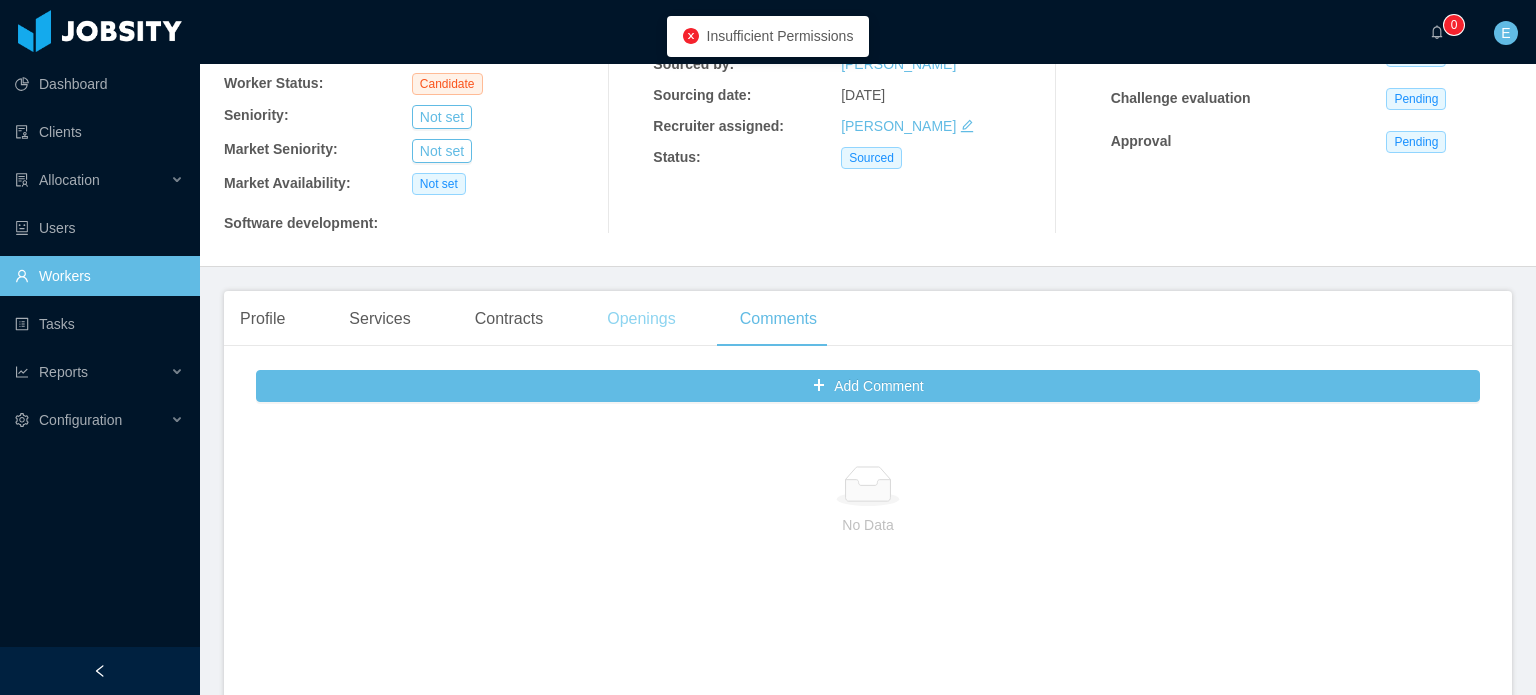 click on "Openings" at bounding box center (641, 319) 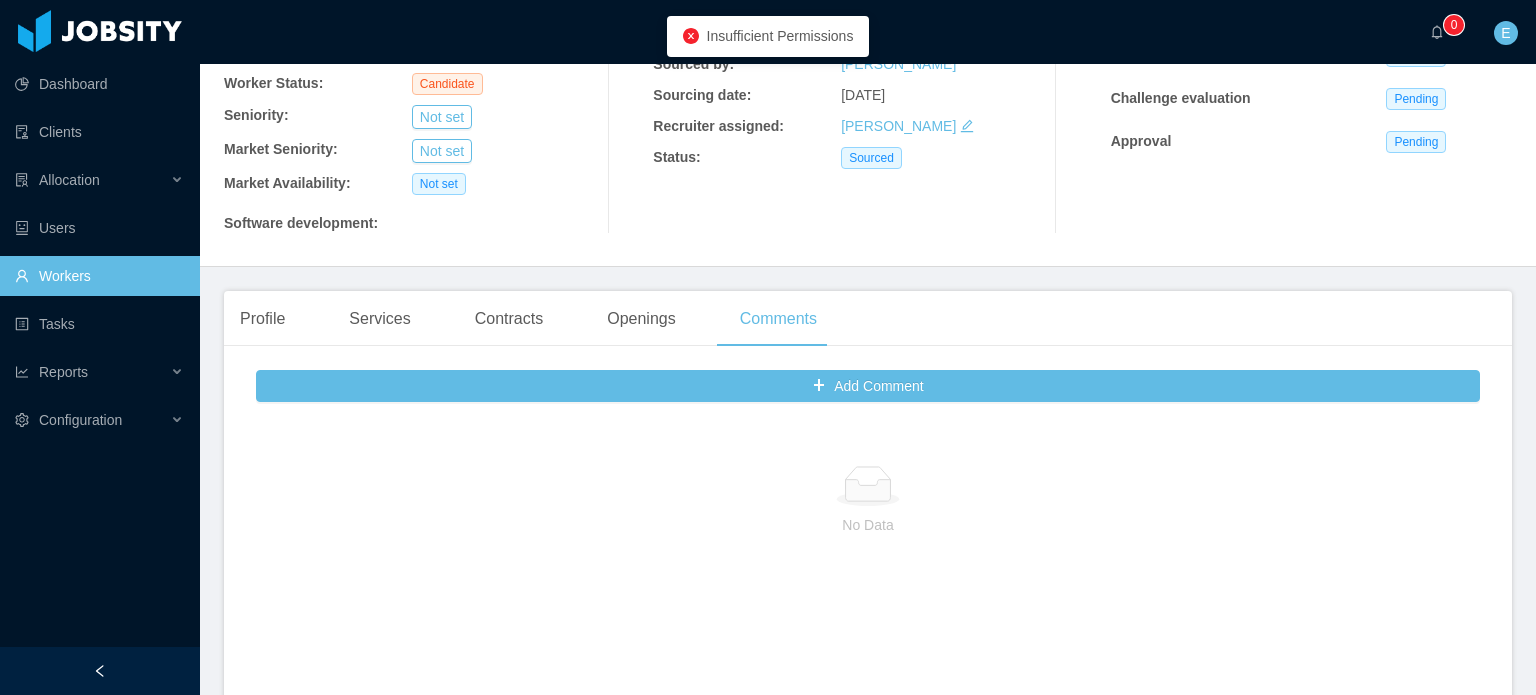 scroll, scrollTop: 0, scrollLeft: 0, axis: both 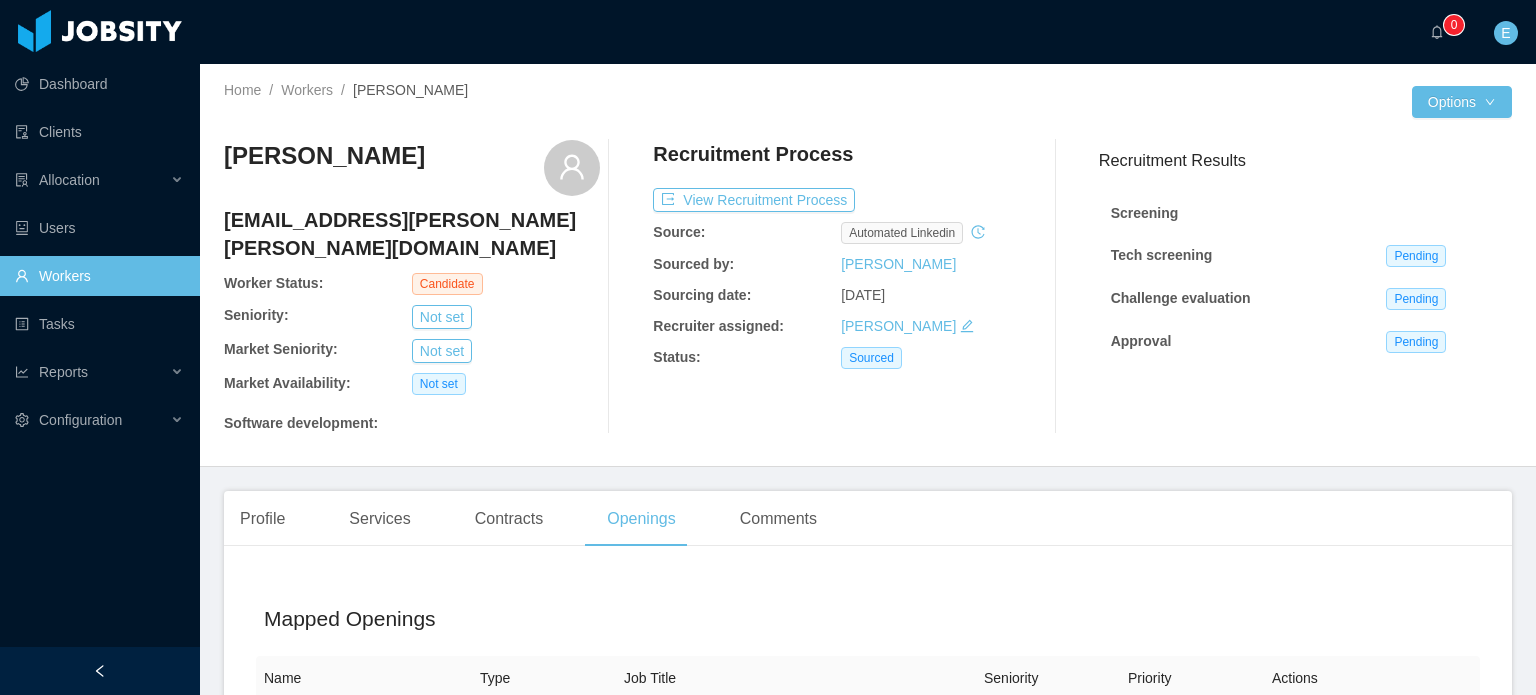 drag, startPoint x: 391, startPoint y: 316, endPoint x: 418, endPoint y: 307, distance: 28.460499 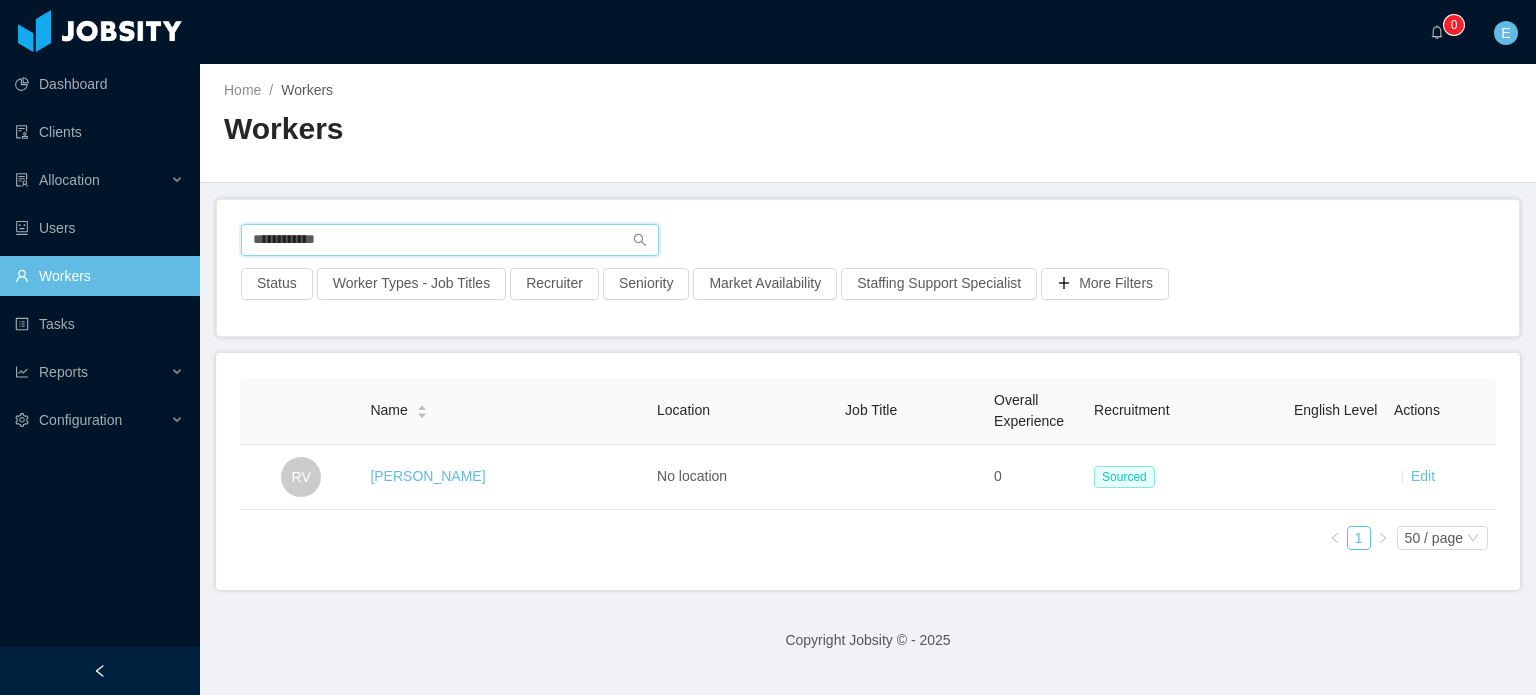 click on "**********" at bounding box center [450, 240] 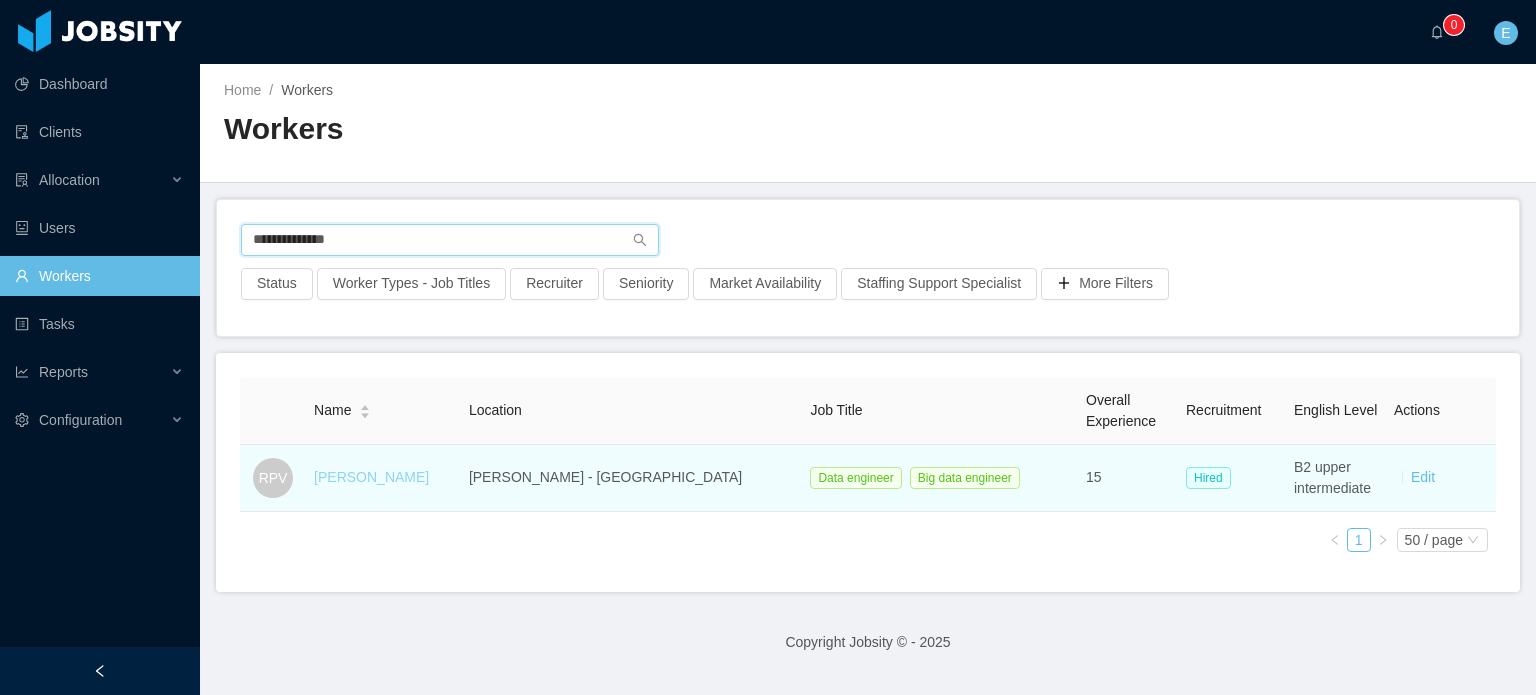 type on "**********" 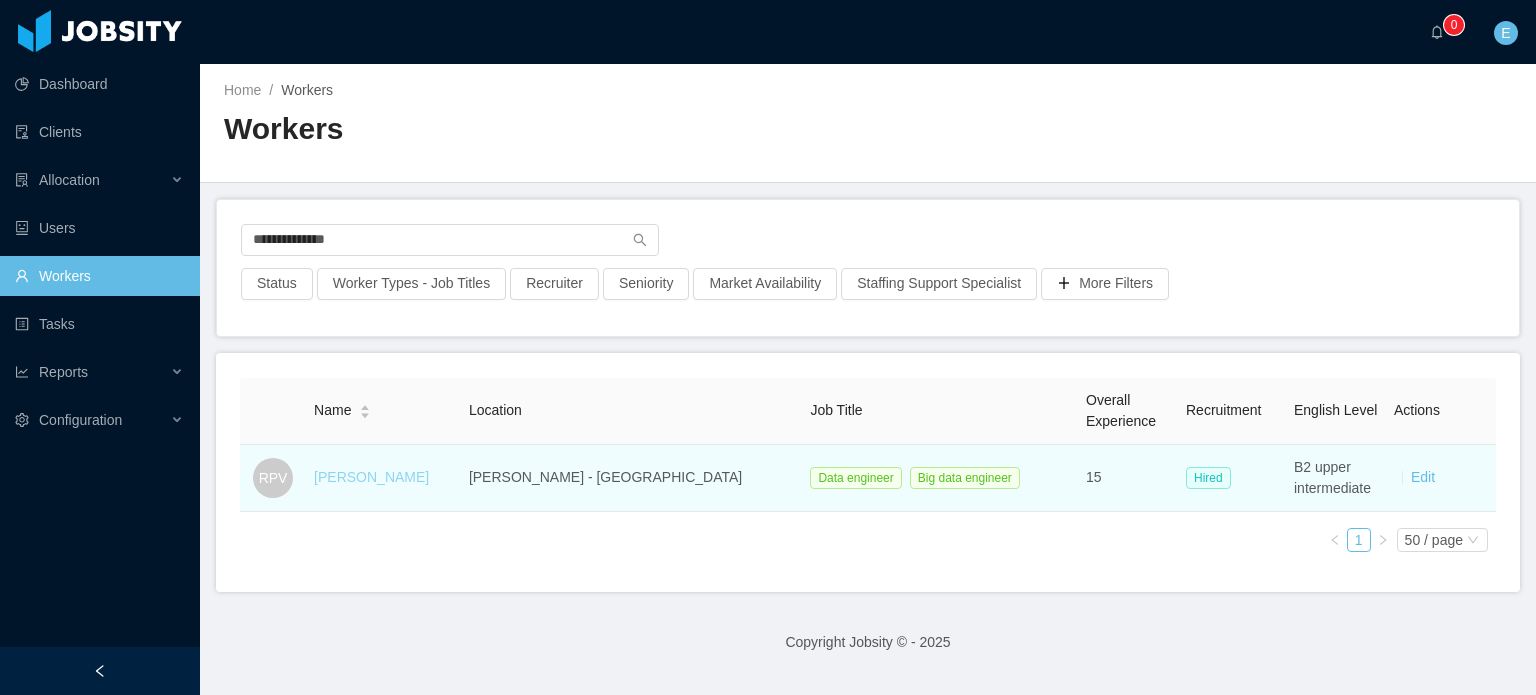 click on "[PERSON_NAME]" at bounding box center [371, 477] 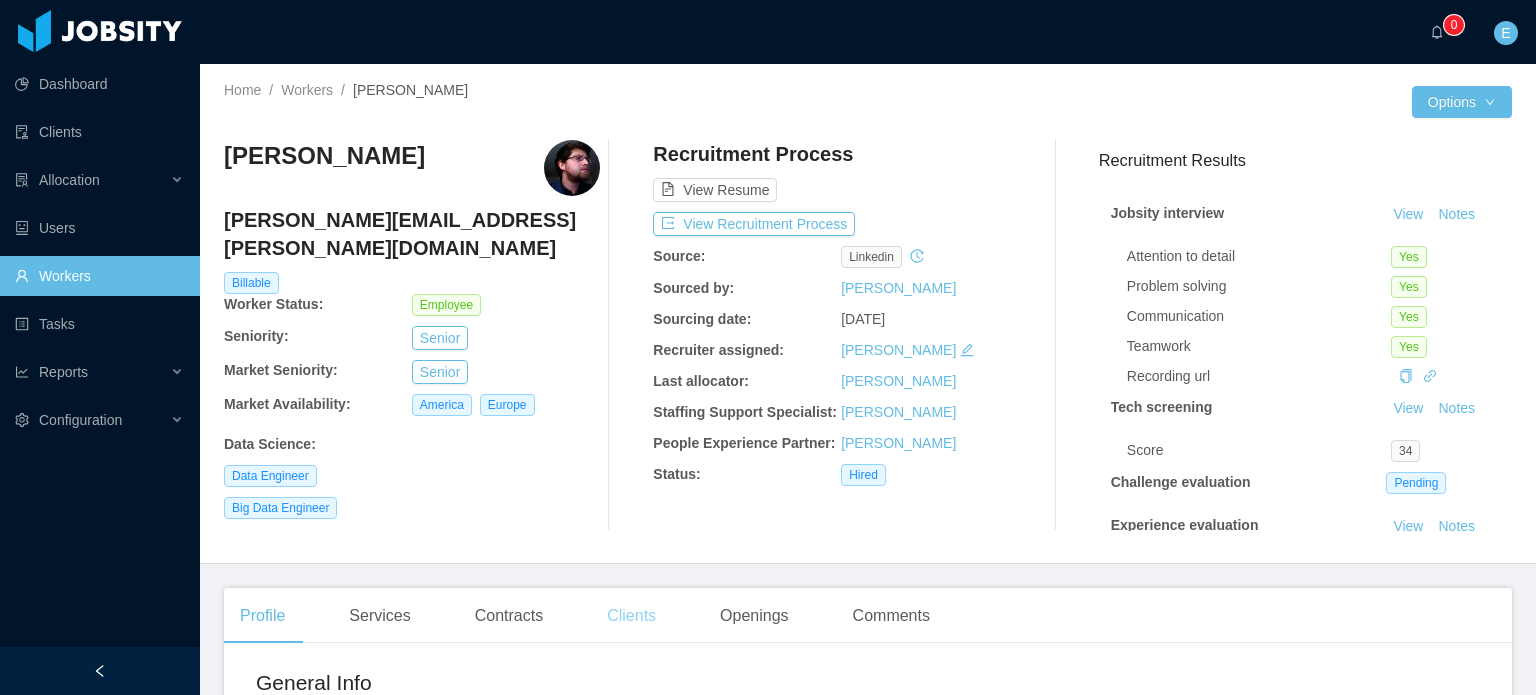 click on "Clients" at bounding box center [631, 616] 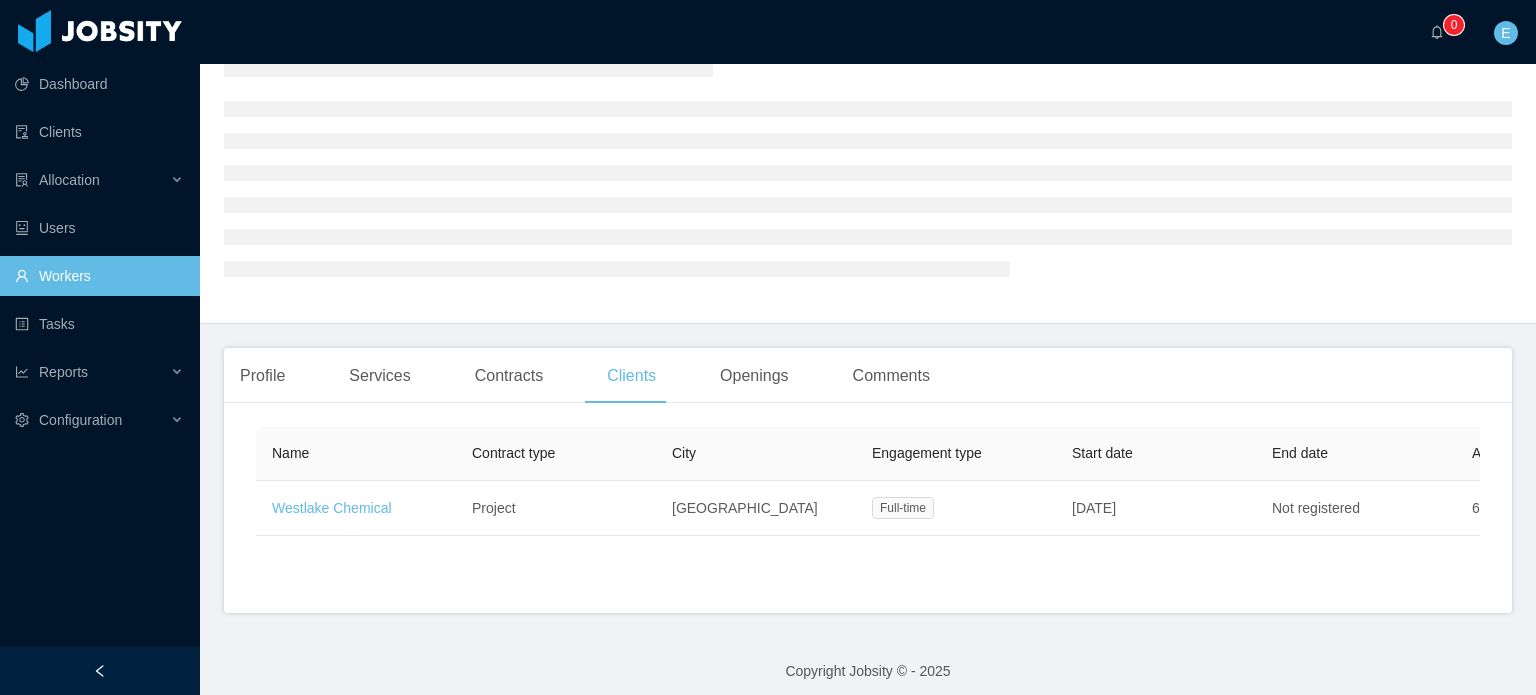 scroll, scrollTop: 100, scrollLeft: 0, axis: vertical 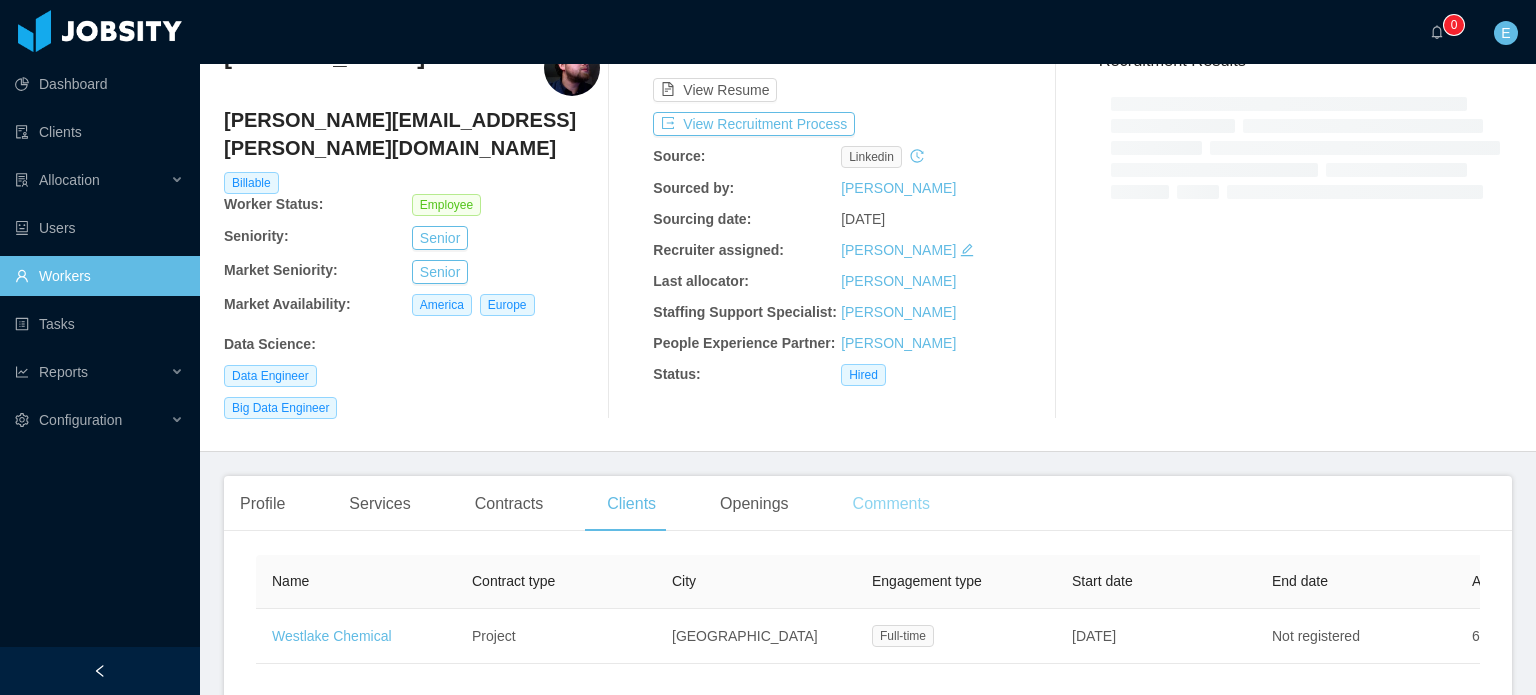 click on "Comments" at bounding box center (891, 504) 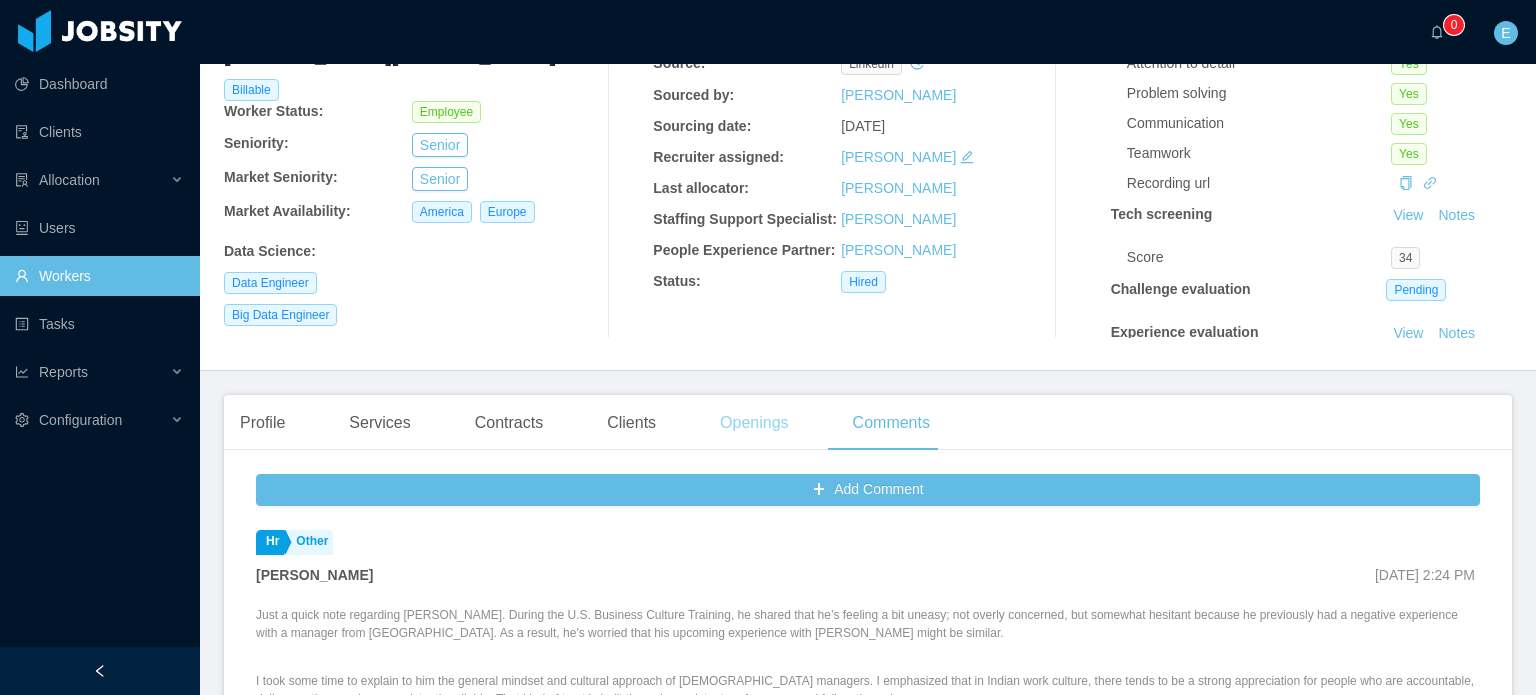 scroll, scrollTop: 200, scrollLeft: 0, axis: vertical 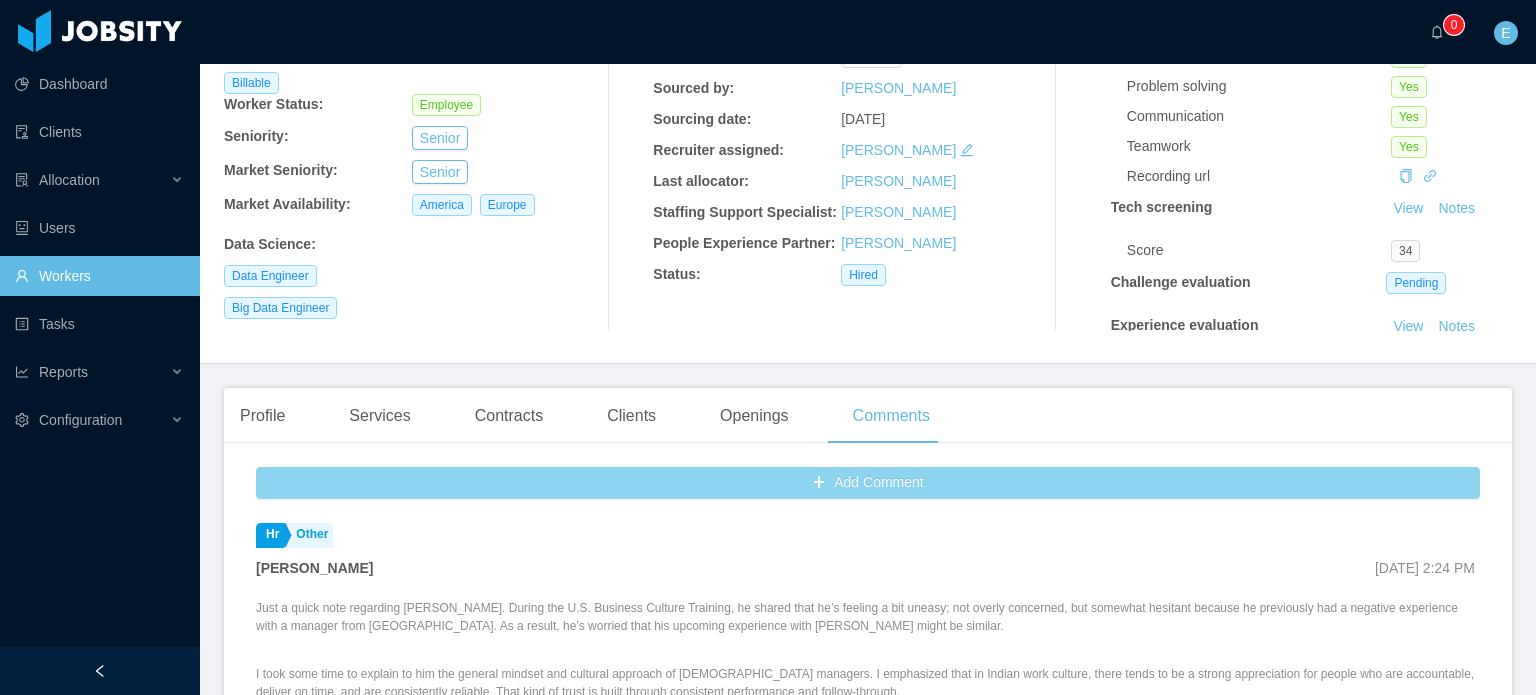 click on "Add Comment" at bounding box center [868, 483] 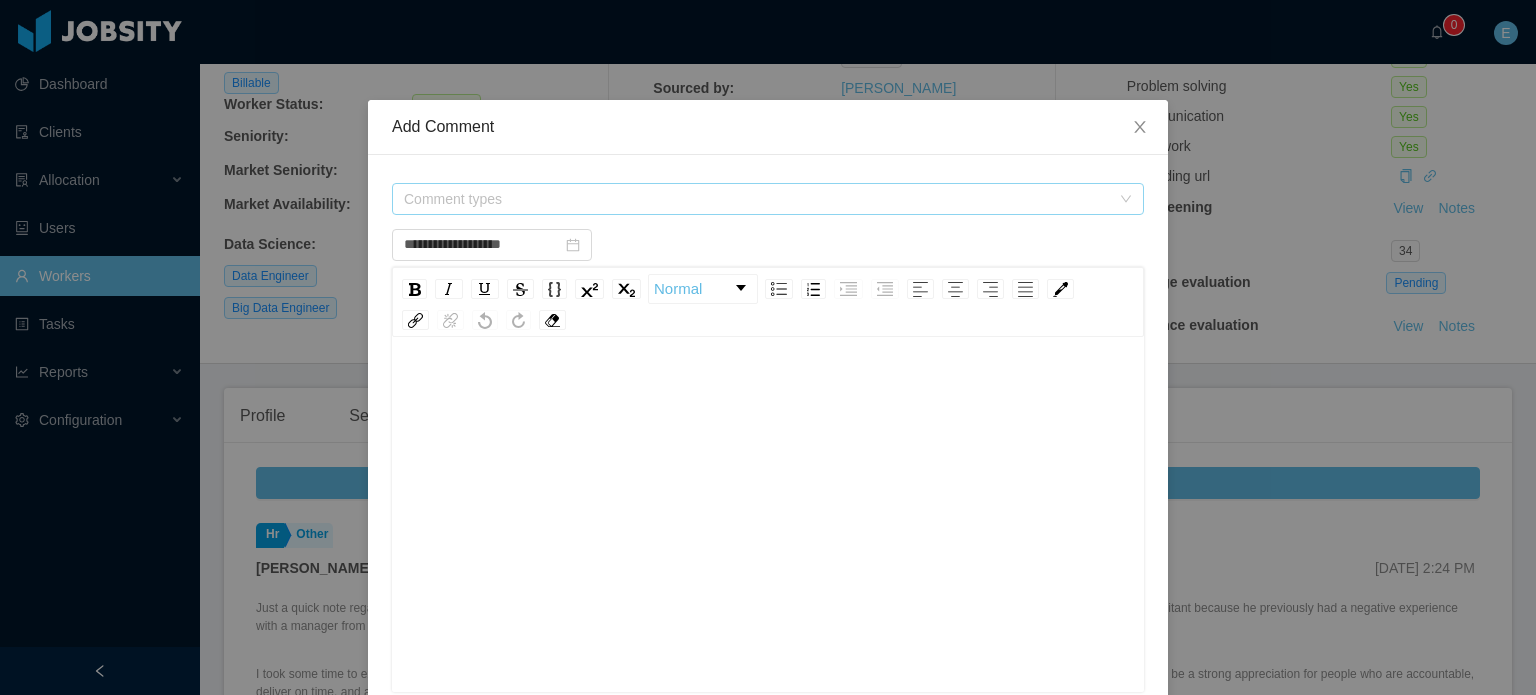 click on "Comment types" at bounding box center [757, 199] 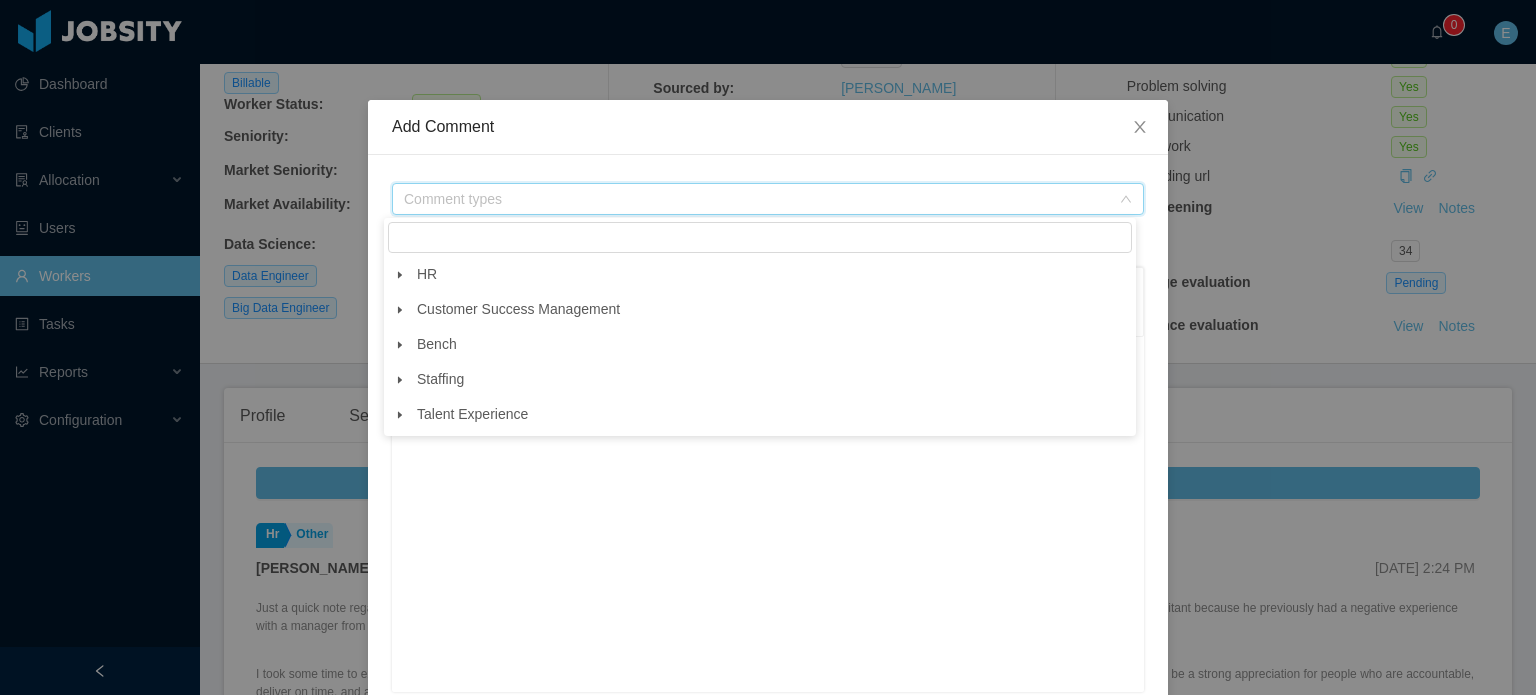 click at bounding box center [400, 415] 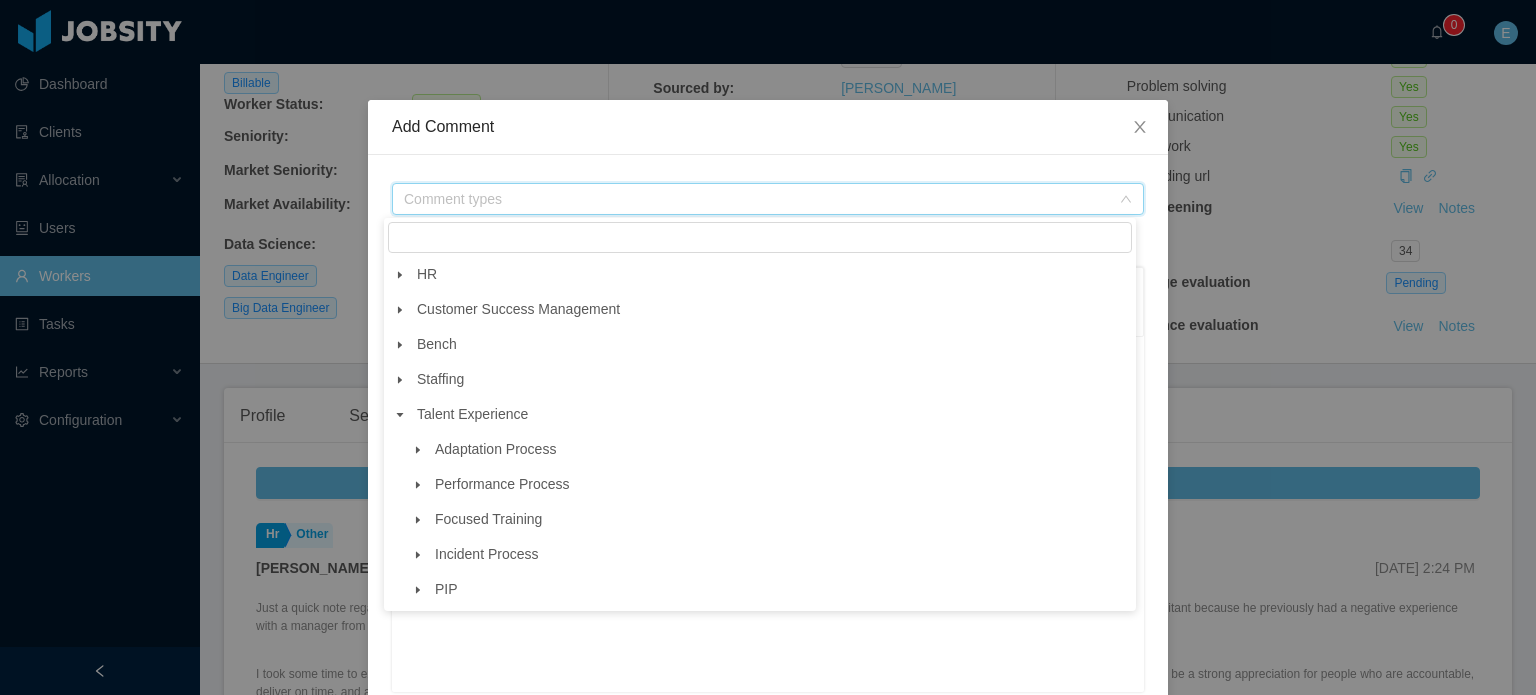 click at bounding box center (418, 450) 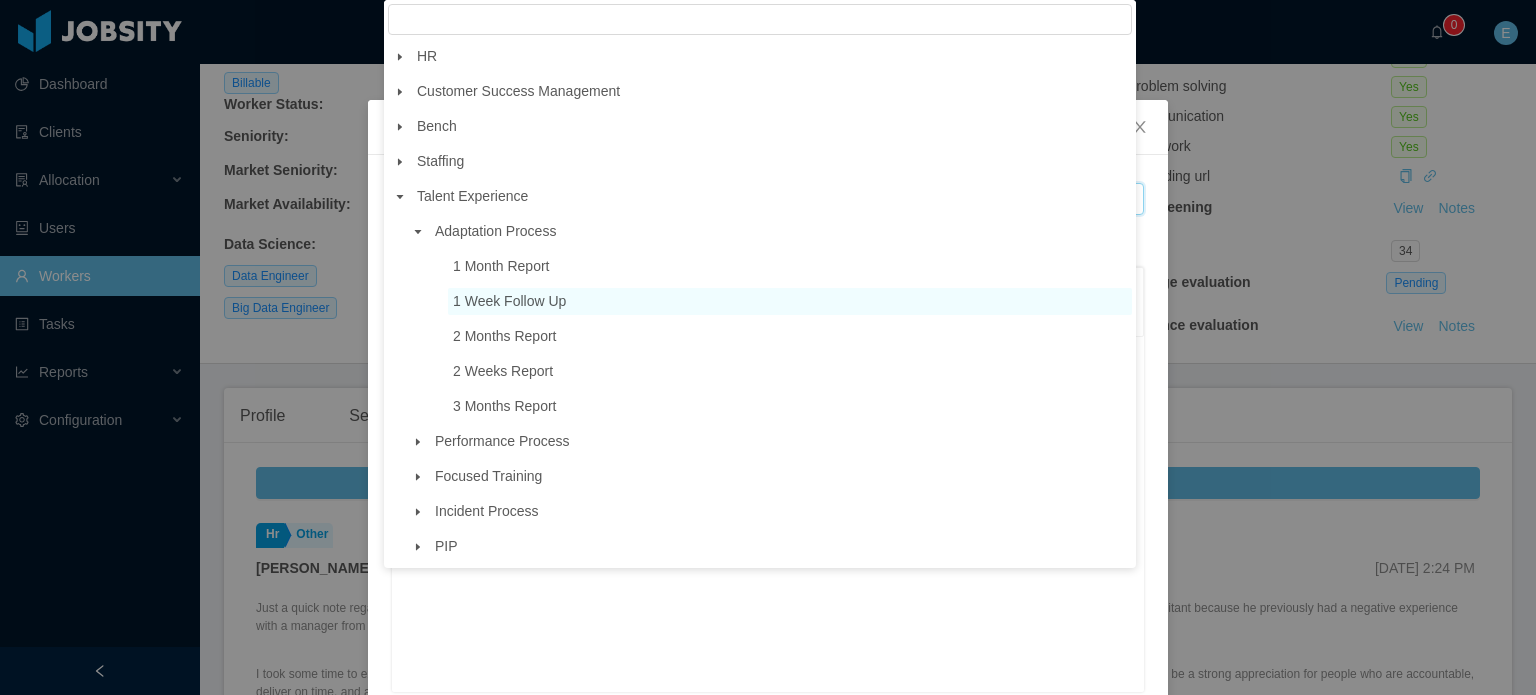 click on "1 Week Follow Up" at bounding box center (509, 301) 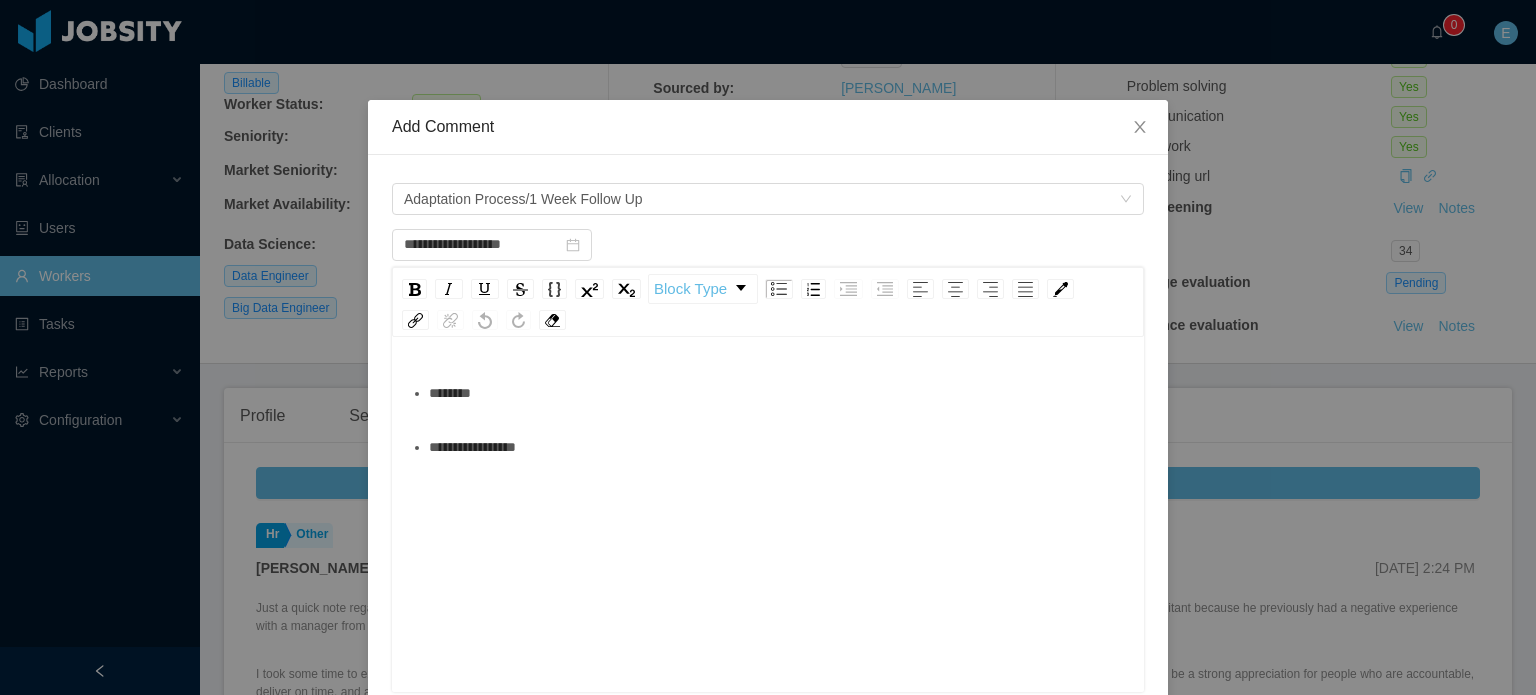 click on "********" at bounding box center (779, 393) 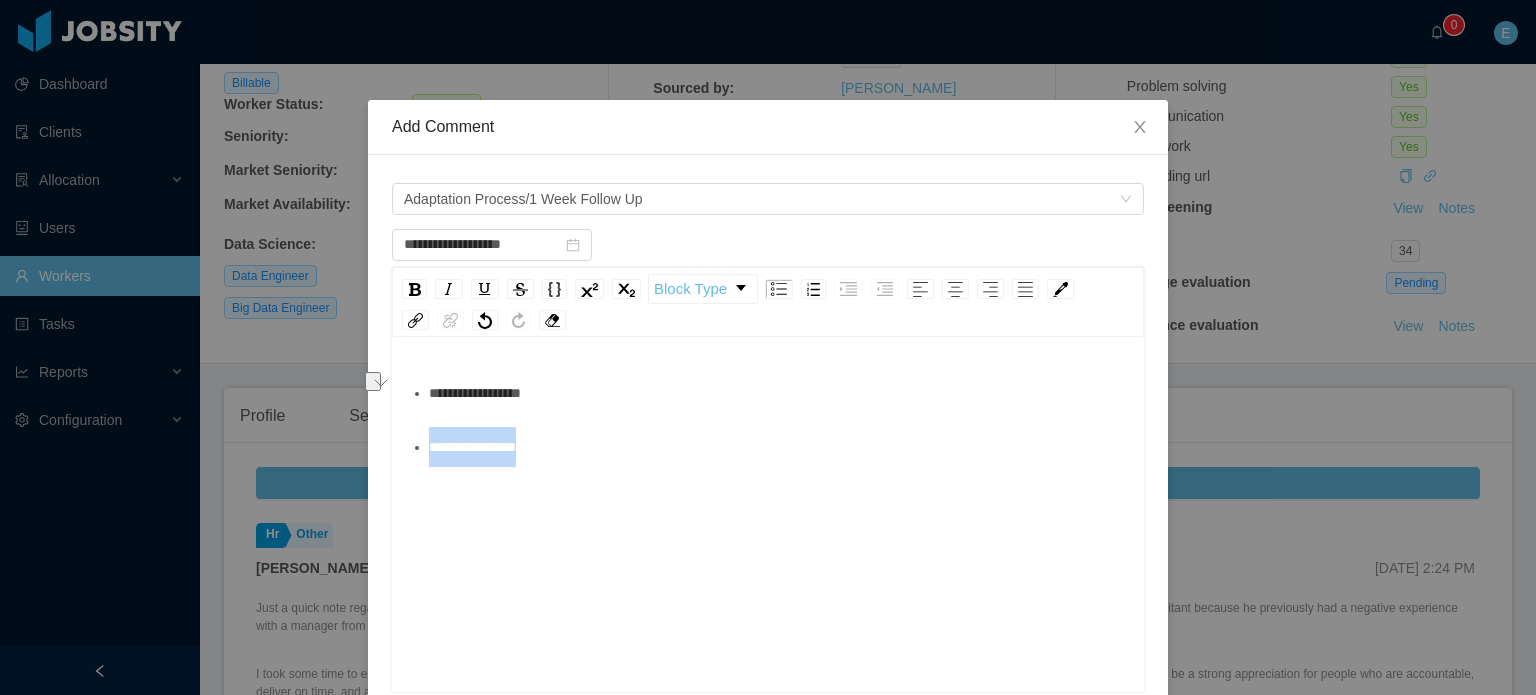 drag, startPoint x: 556, startPoint y: 446, endPoint x: 400, endPoint y: 423, distance: 157.6864 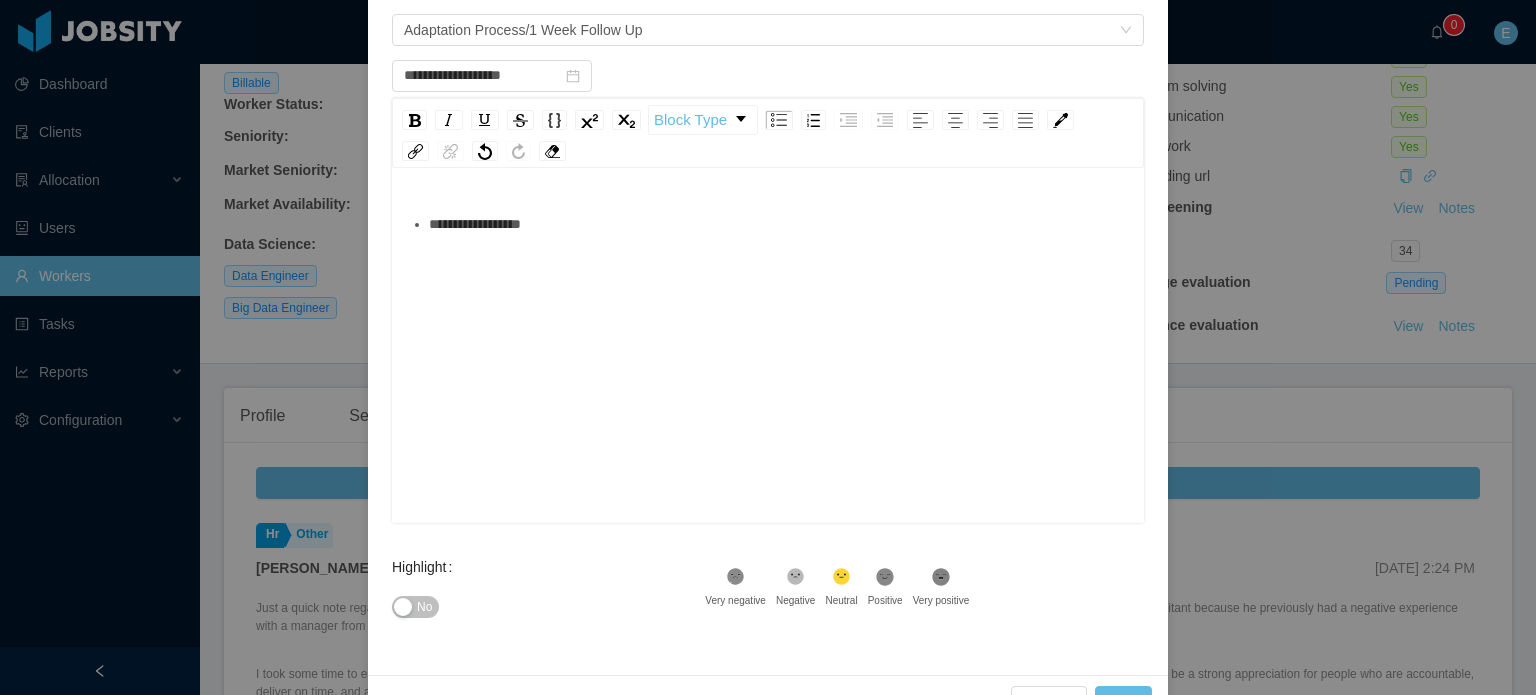 scroll, scrollTop: 224, scrollLeft: 0, axis: vertical 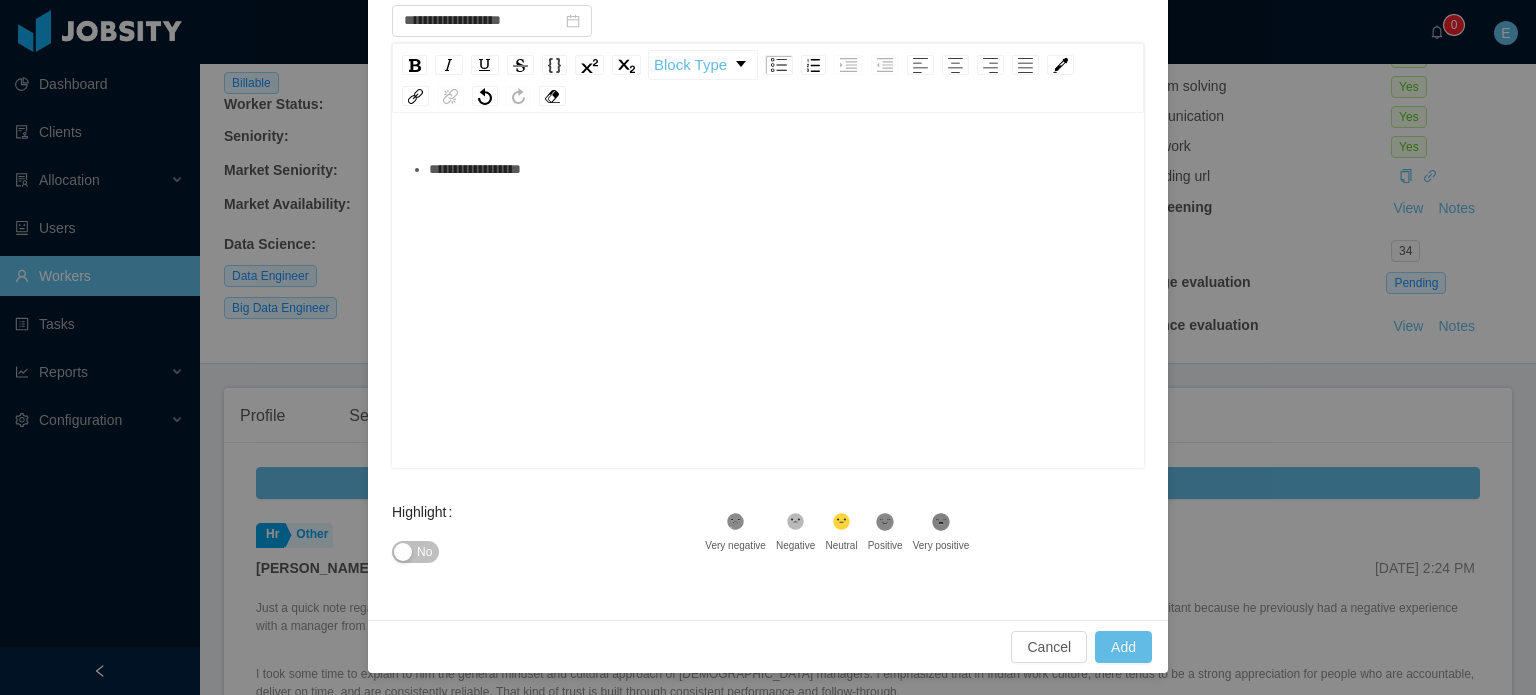 drag, startPoint x: 937, startPoint y: 517, endPoint x: 948, endPoint y: 535, distance: 21.095022 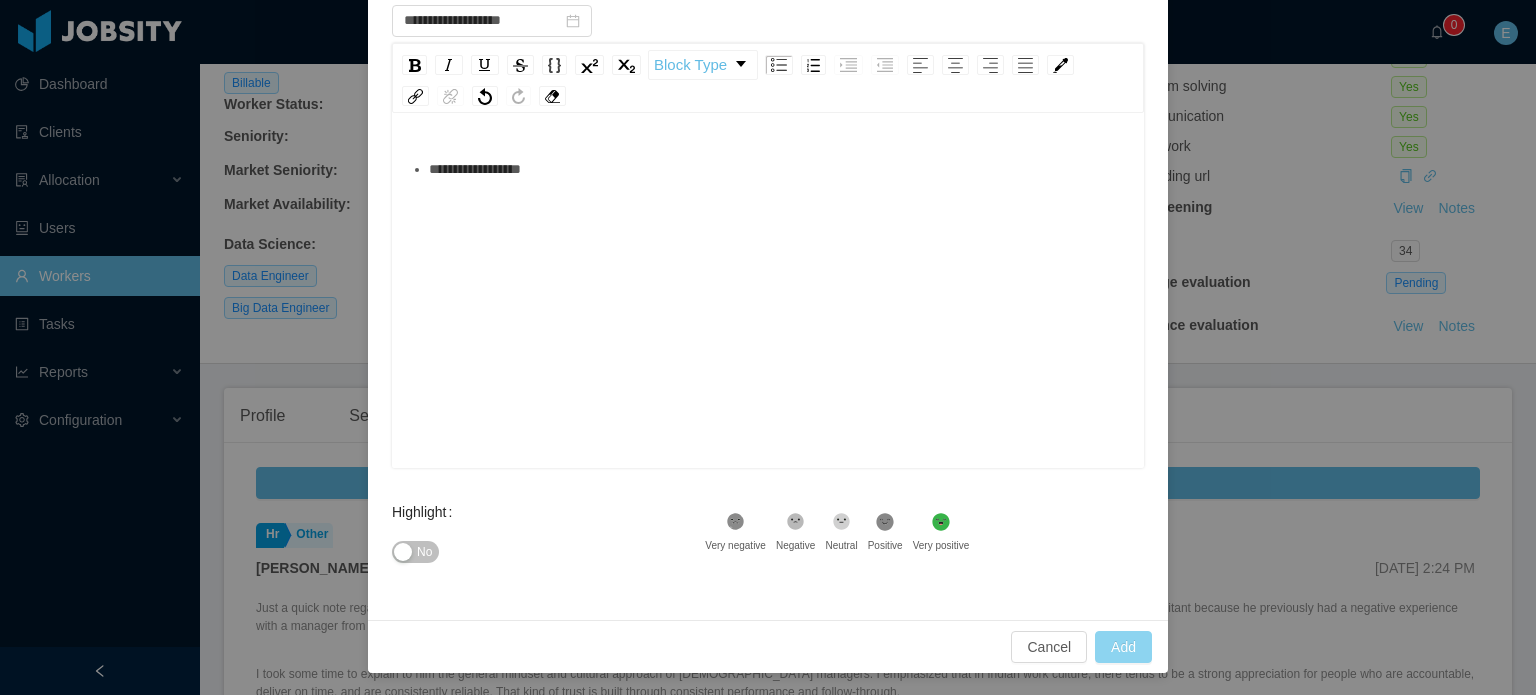 click on "Add" at bounding box center (1123, 647) 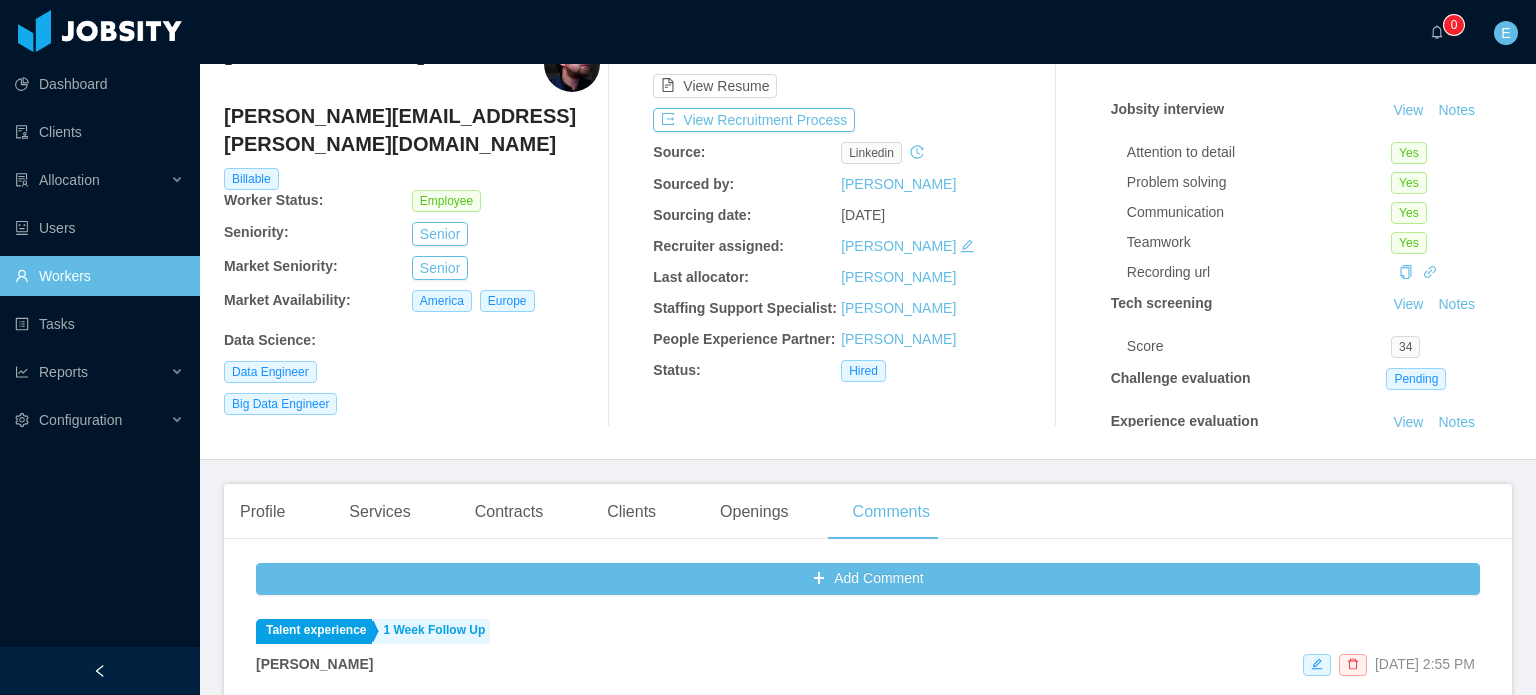 scroll, scrollTop: 0, scrollLeft: 0, axis: both 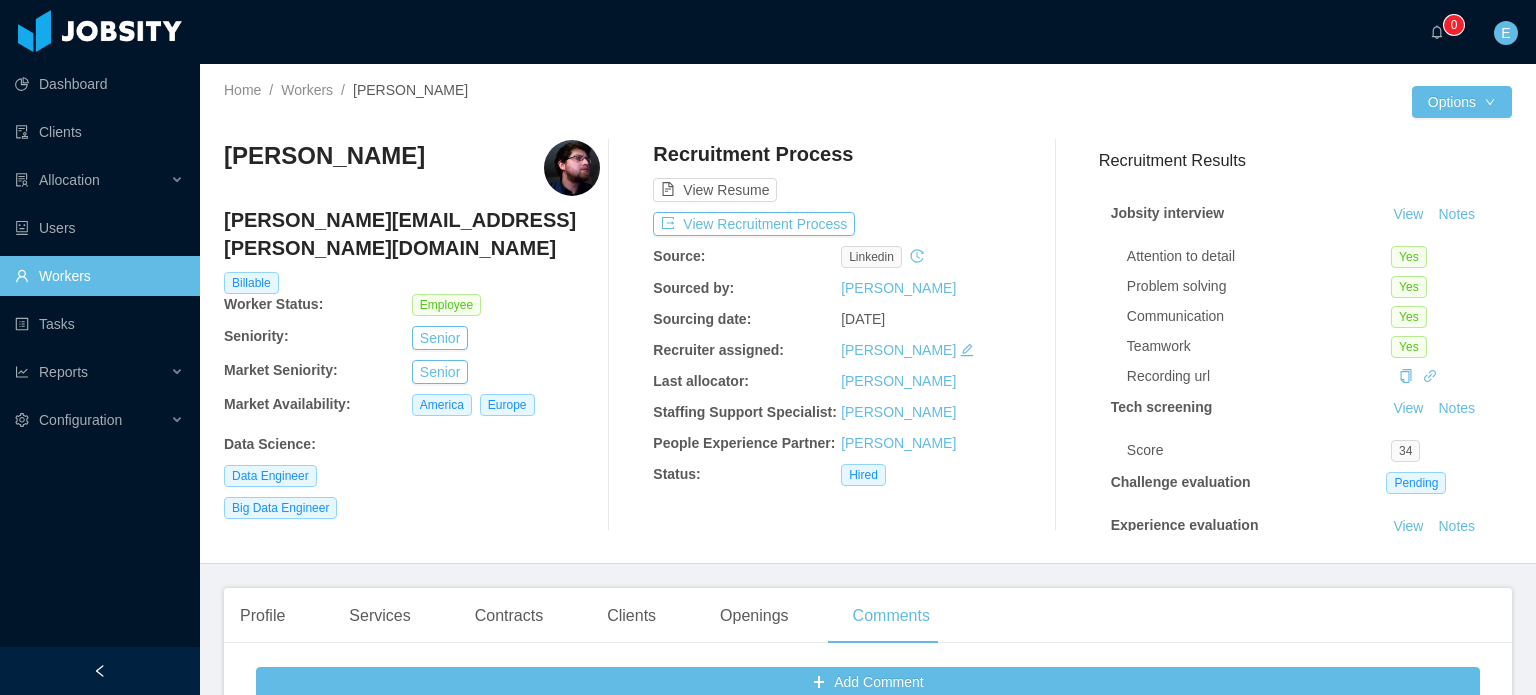 click on "Workers" at bounding box center [99, 276] 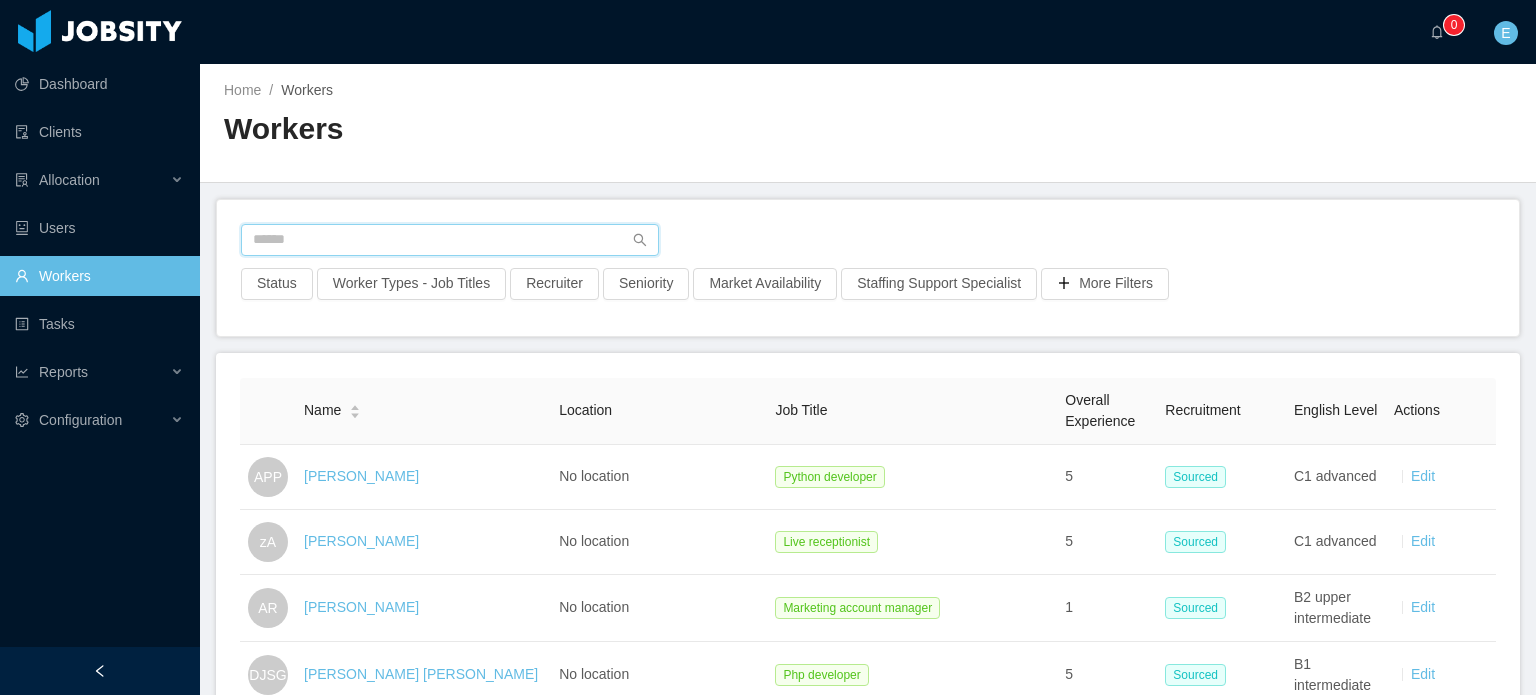 click at bounding box center (450, 240) 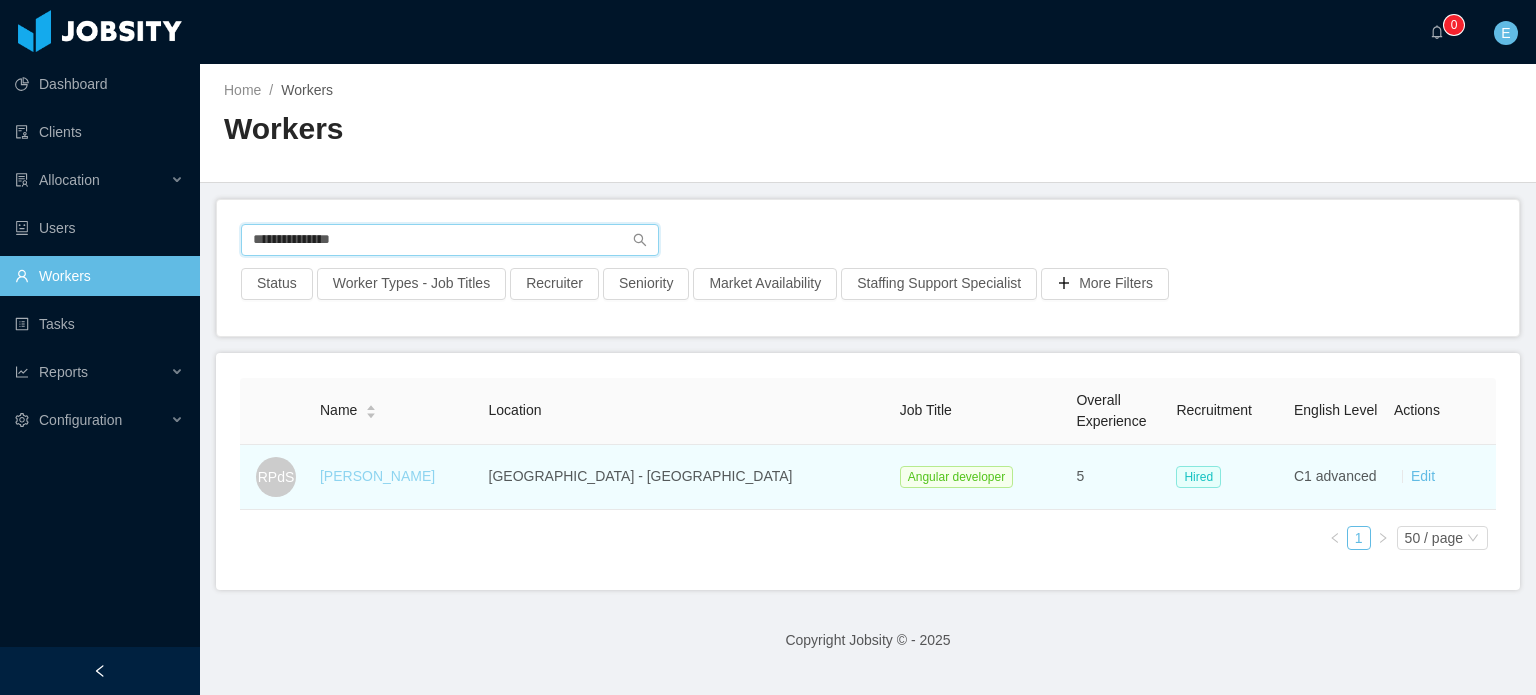 type on "**********" 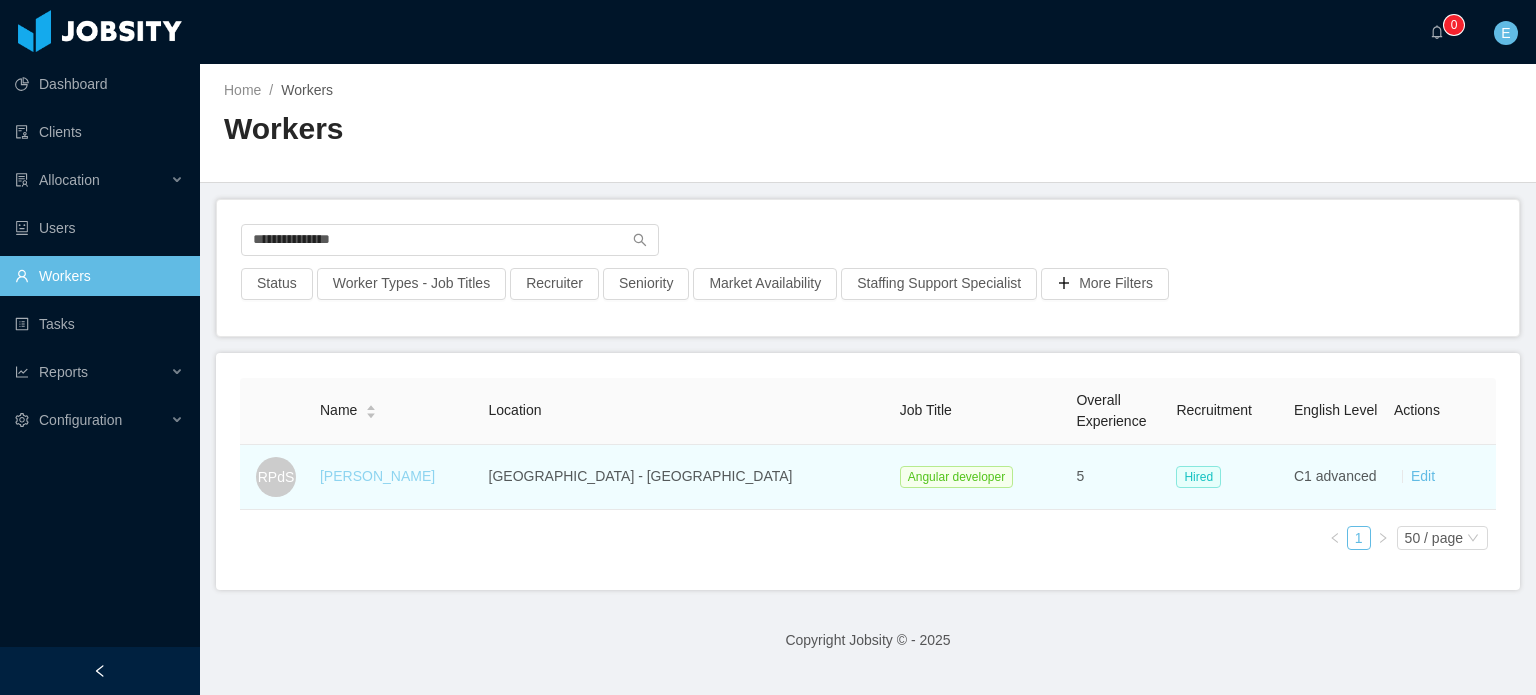 click on "[PERSON_NAME]" at bounding box center [377, 476] 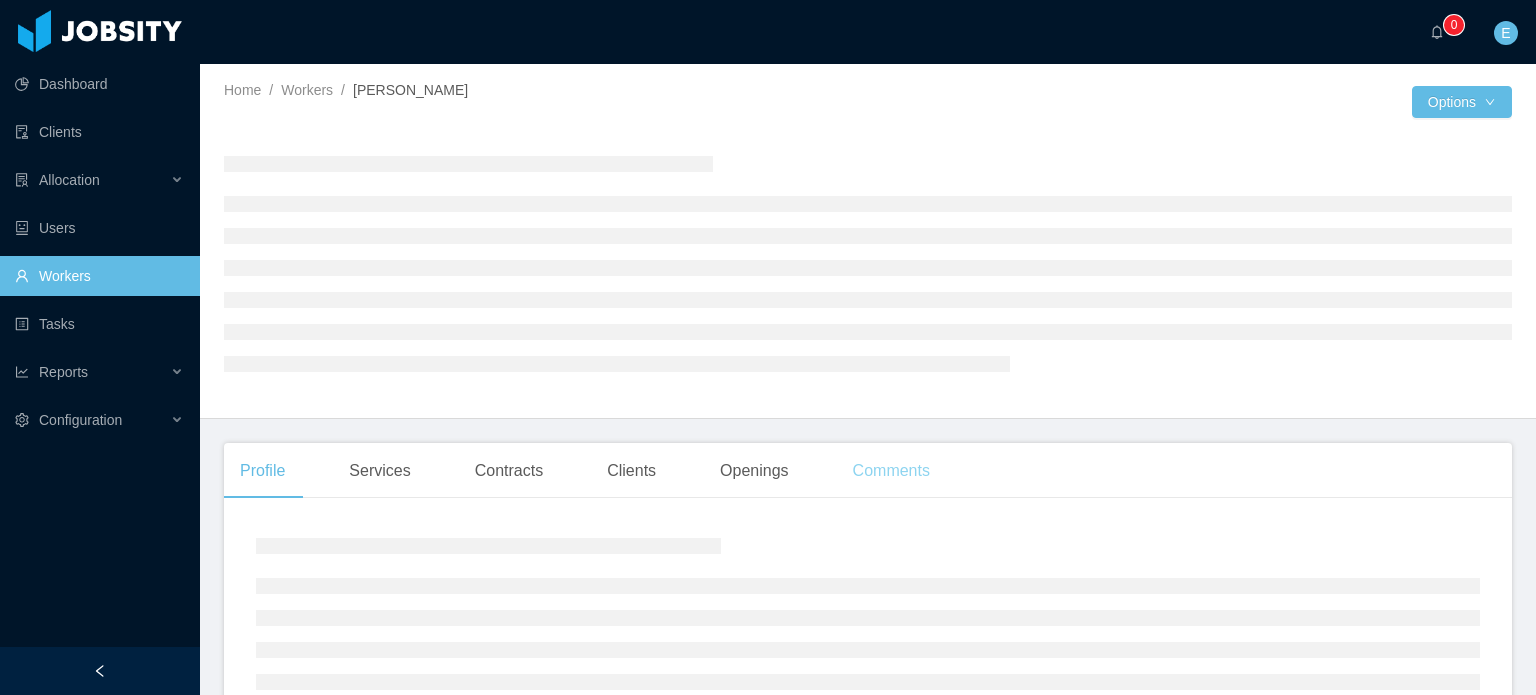 click on "Comments" at bounding box center [891, 471] 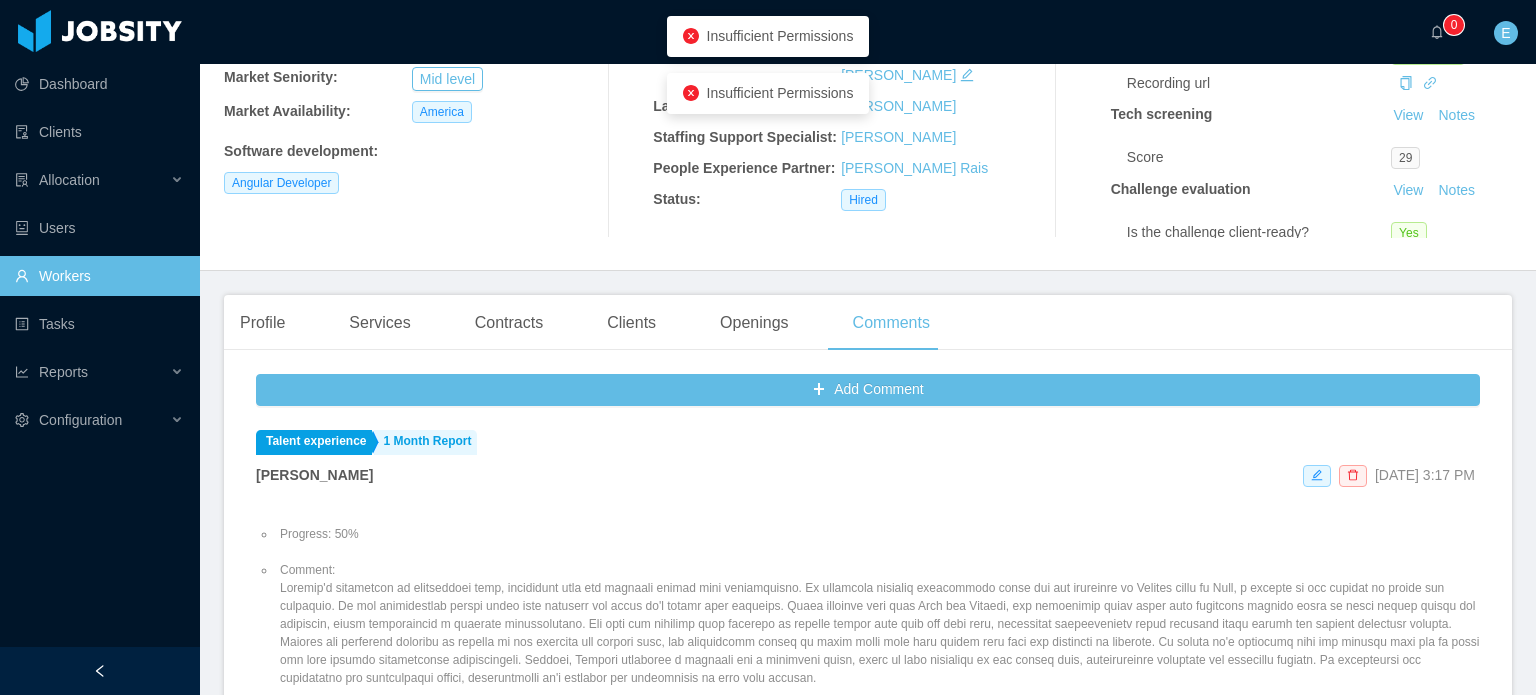 scroll, scrollTop: 300, scrollLeft: 0, axis: vertical 